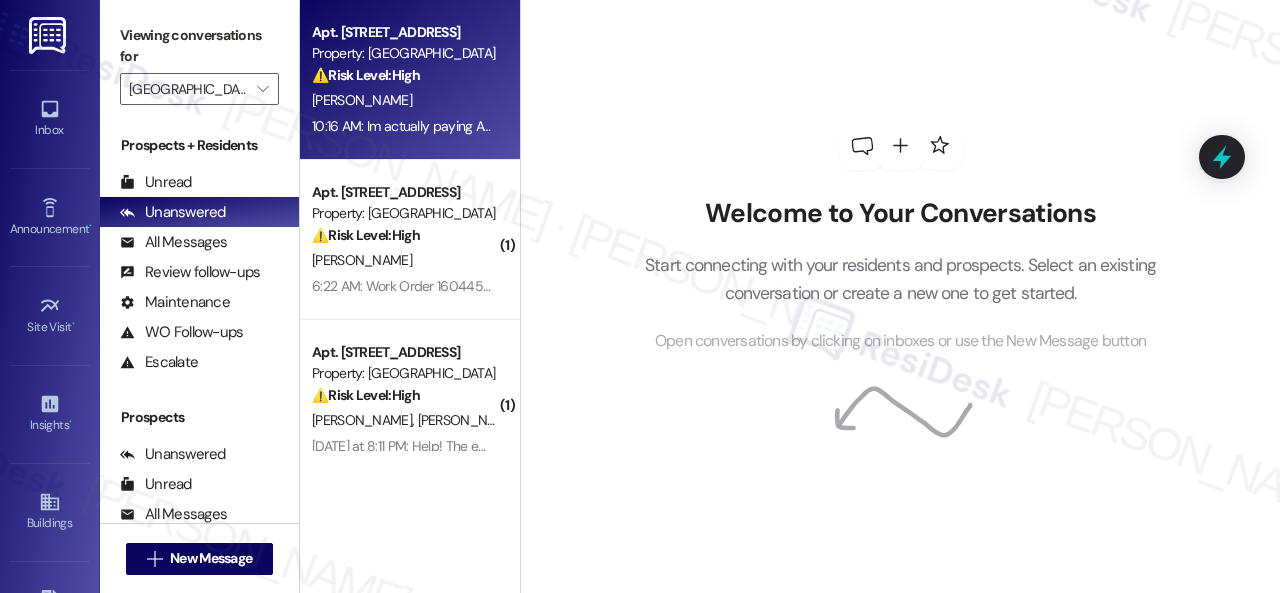 scroll, scrollTop: 0, scrollLeft: 0, axis: both 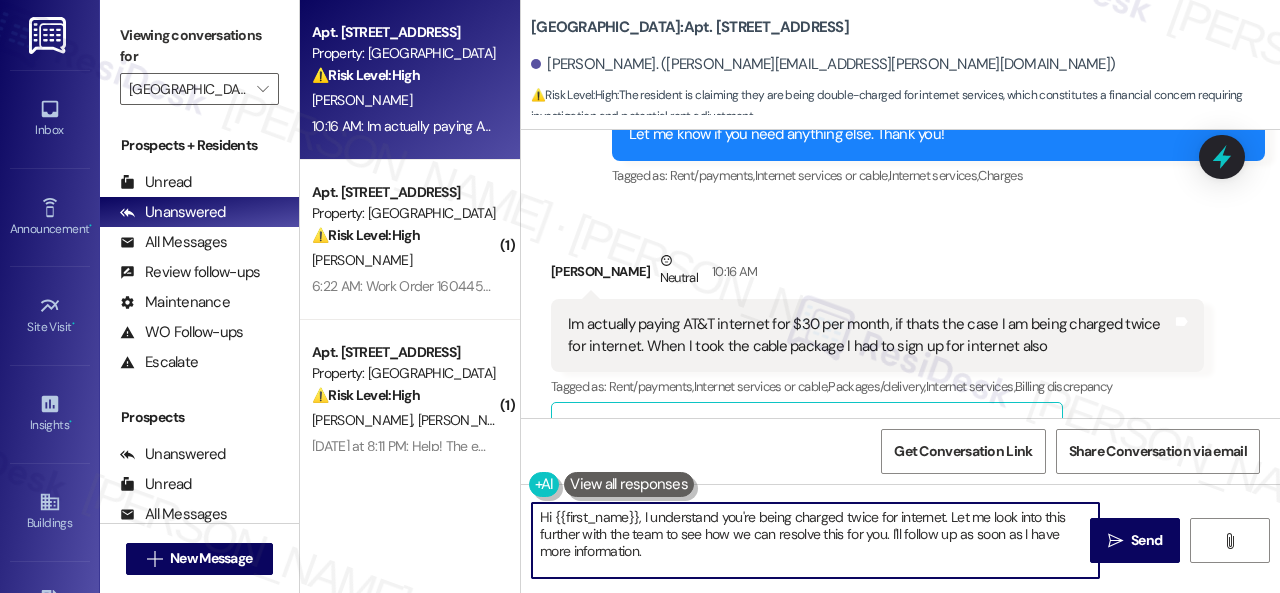 drag, startPoint x: 651, startPoint y: 557, endPoint x: 474, endPoint y: 521, distance: 180.62392 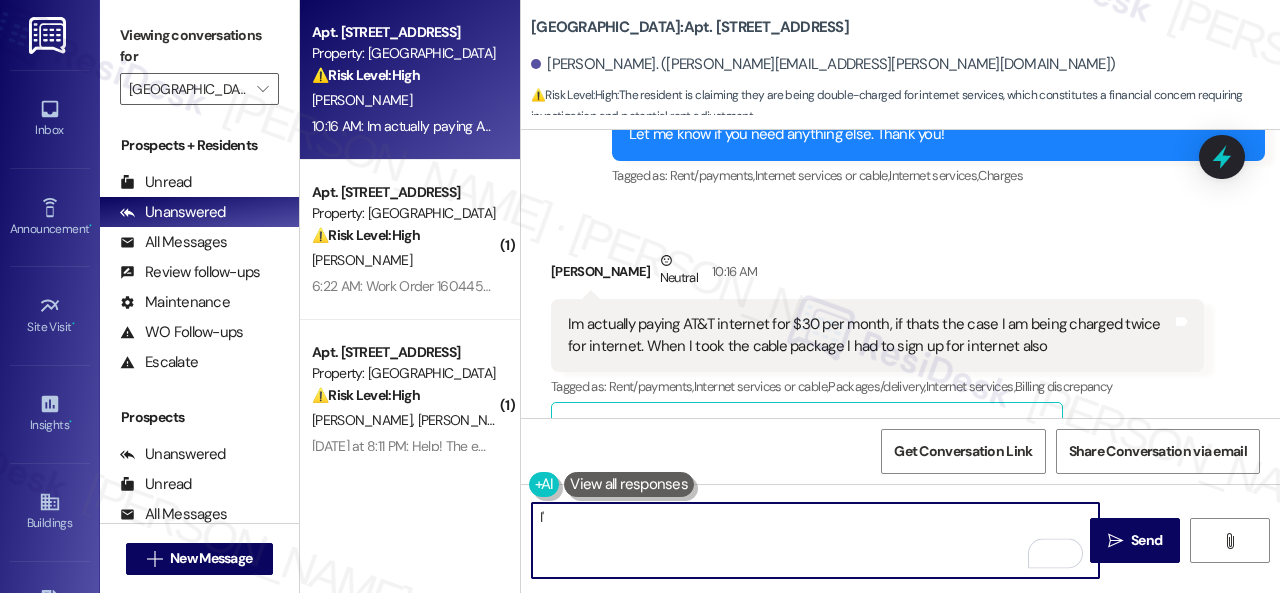 type on "I" 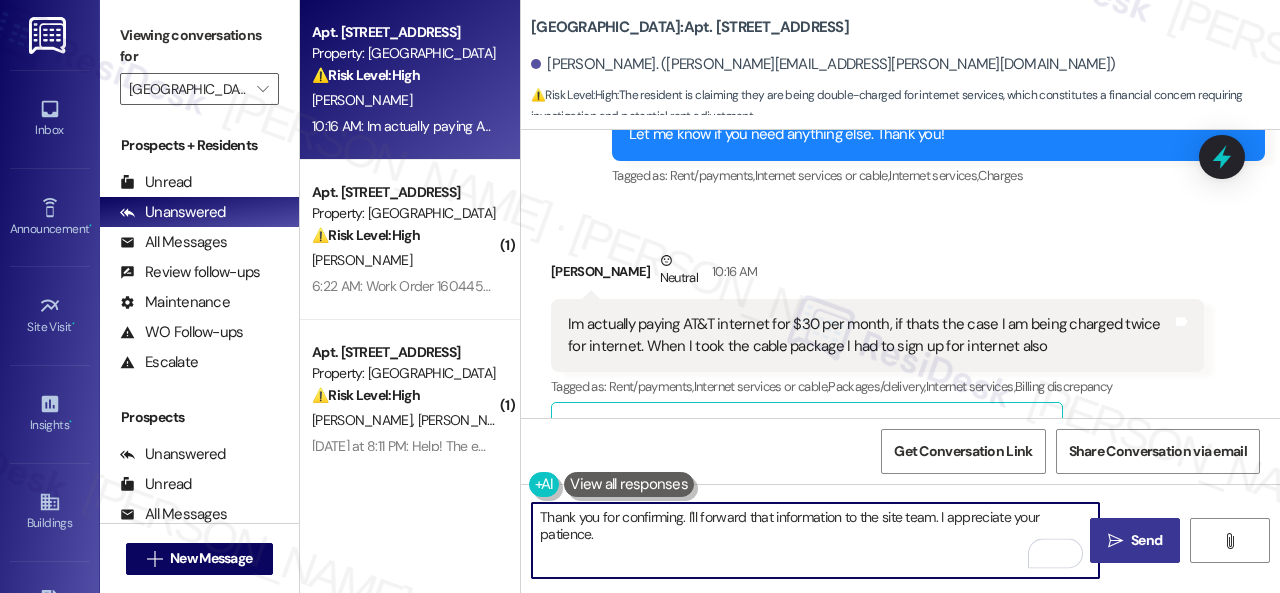 type on "Thank you for confirming. I'll forward that information to the site team. I appreciate your patience." 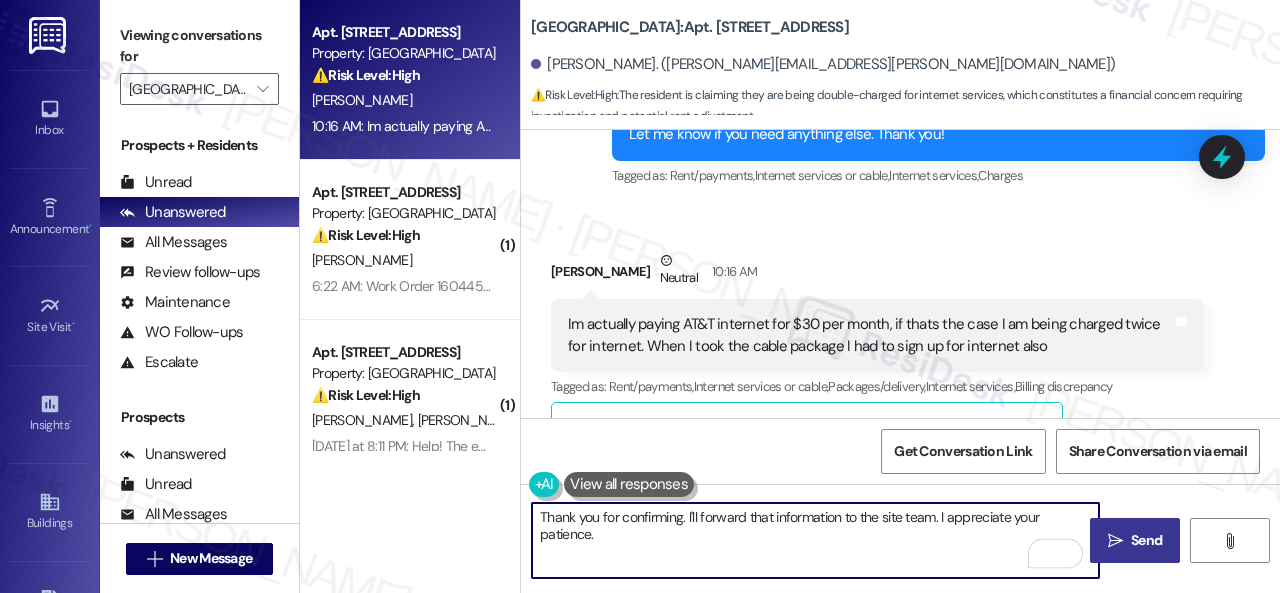 click on " Send" at bounding box center (1135, 540) 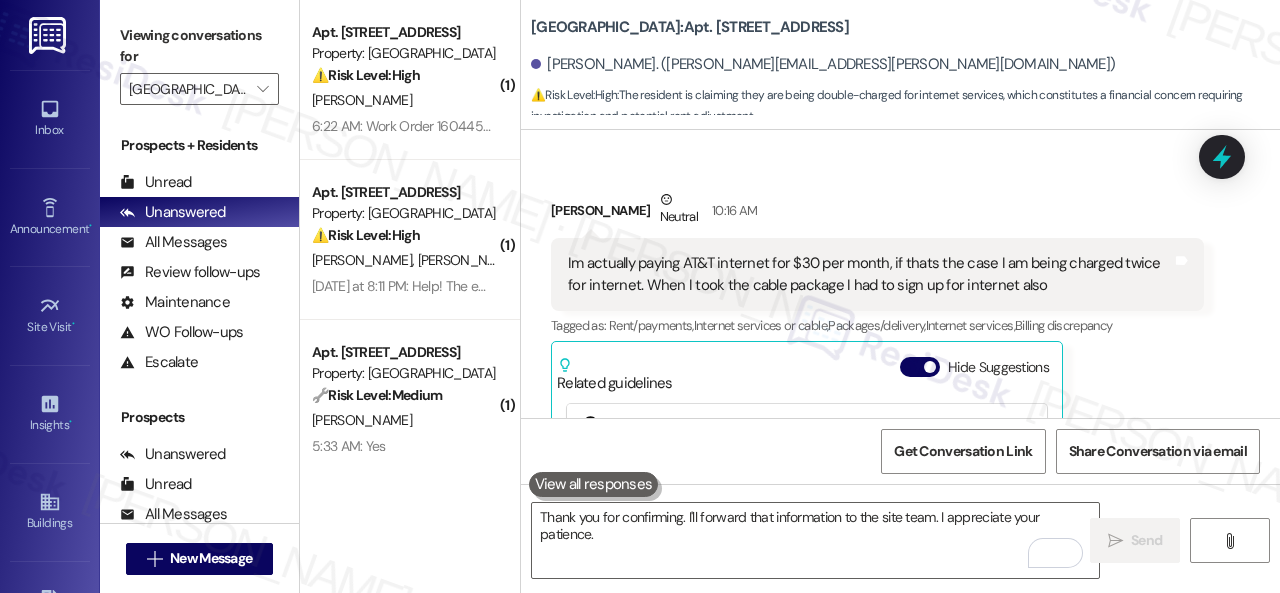 scroll, scrollTop: 18928, scrollLeft: 0, axis: vertical 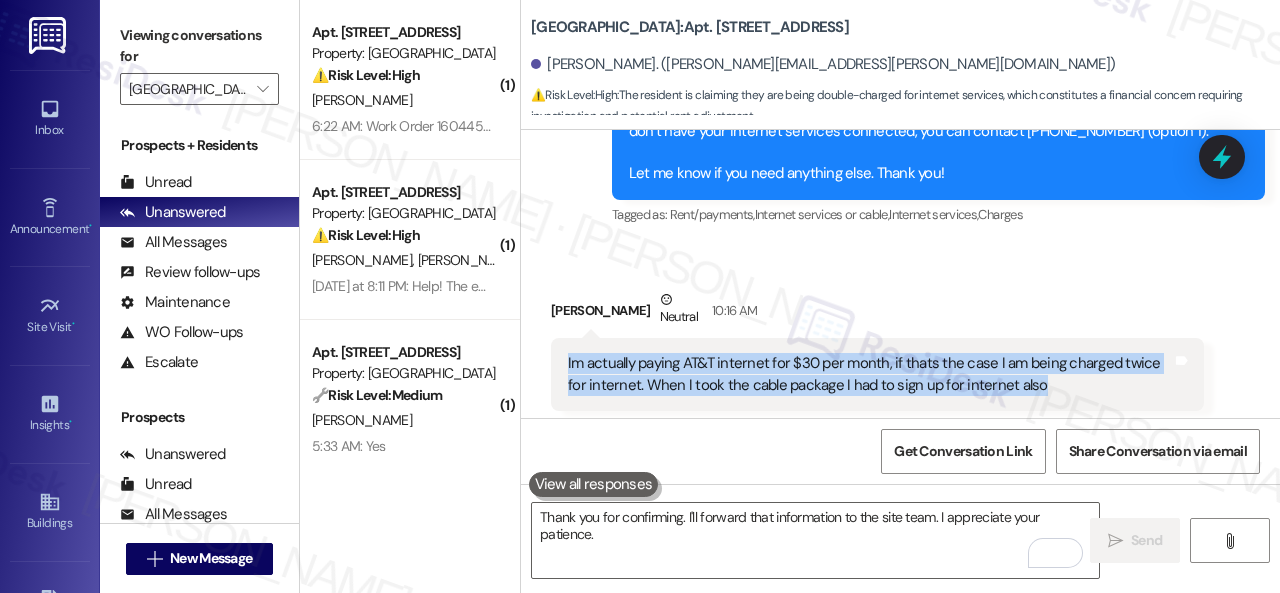 drag, startPoint x: 552, startPoint y: 268, endPoint x: 1031, endPoint y: 282, distance: 479.20456 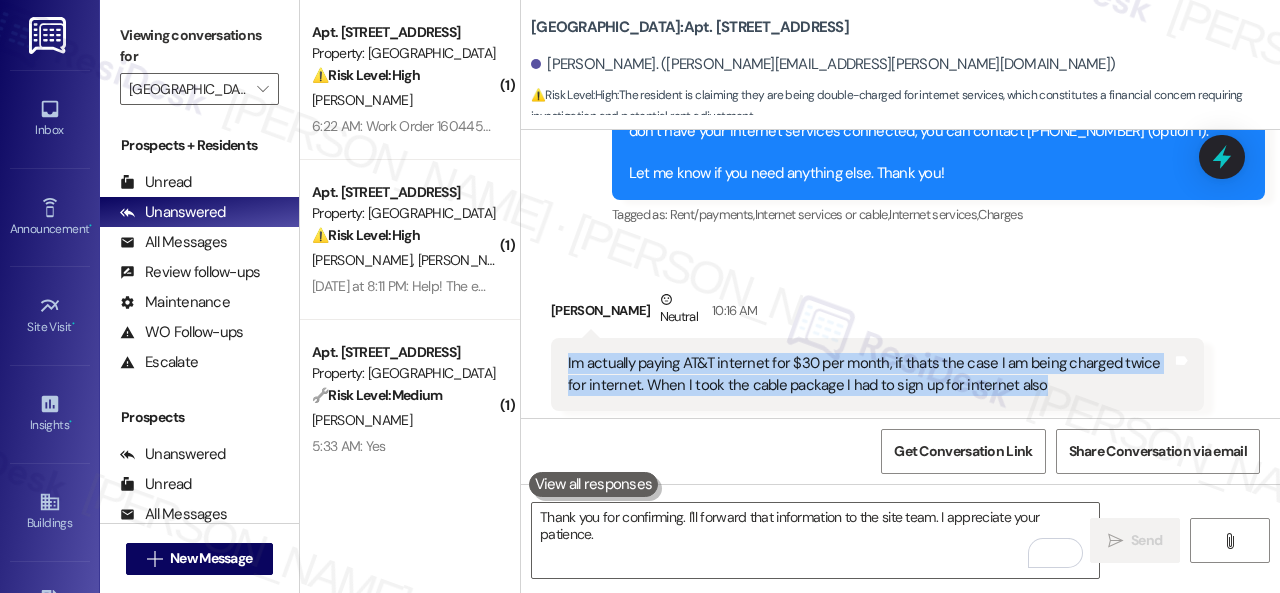 click on "Im actually paying AT&T internet for $30 per month, if thats the case I am being charged twice for internet. When I took the cable package I had to sign up for internet also  Tags and notes" at bounding box center (877, 374) 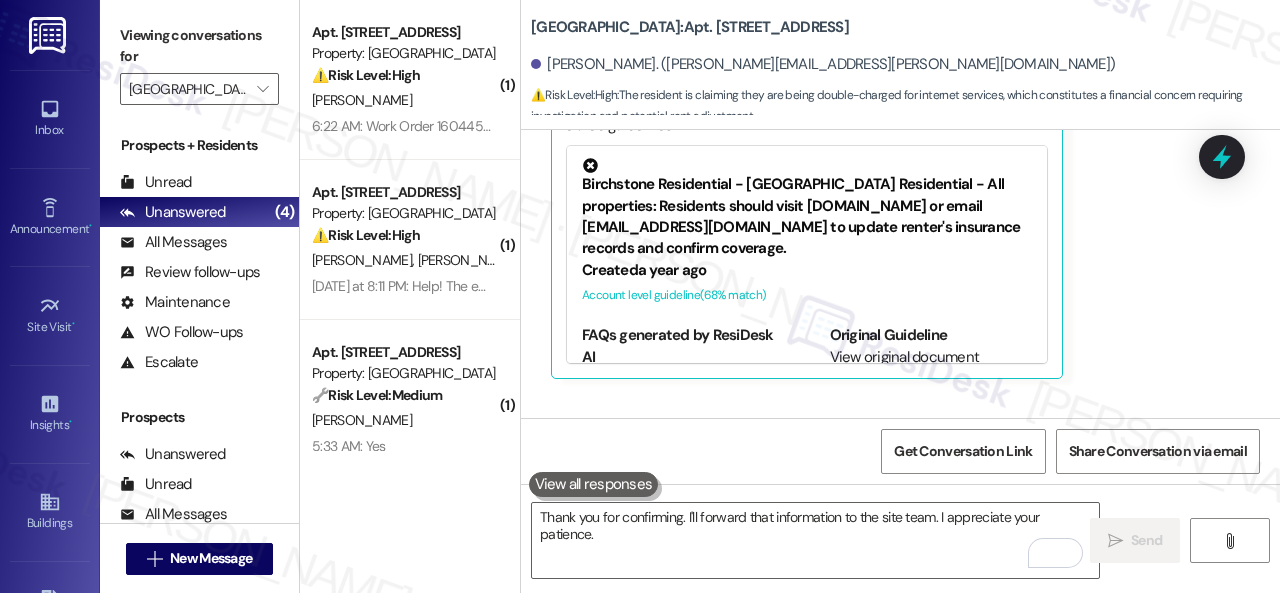 scroll, scrollTop: 19328, scrollLeft: 0, axis: vertical 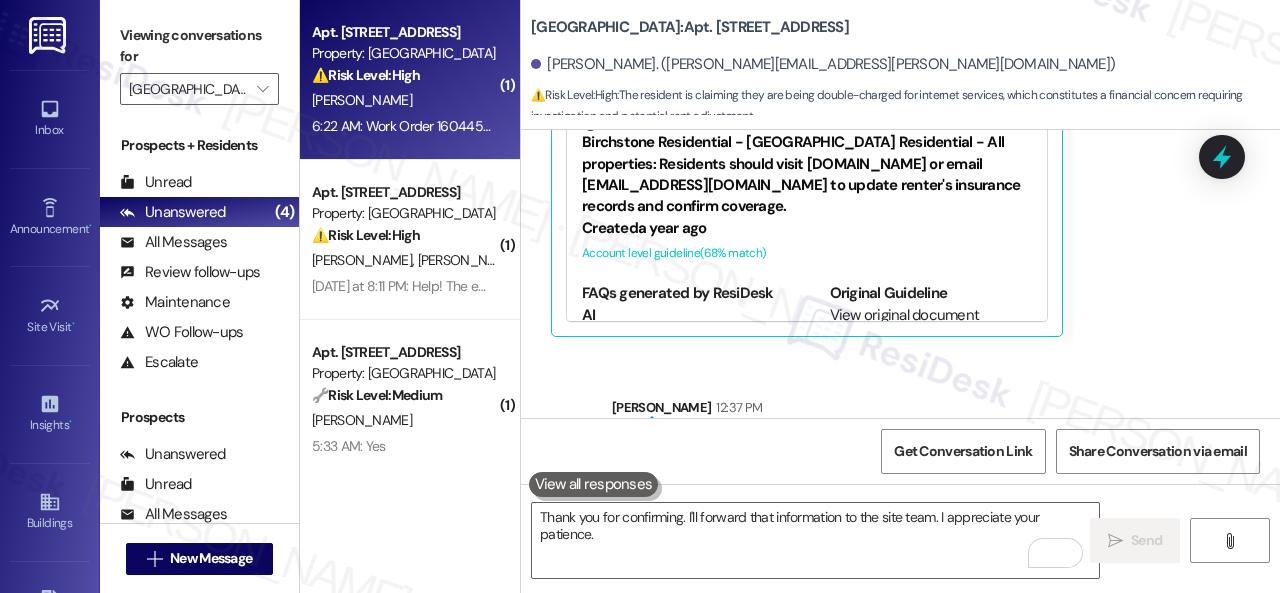 click on "[PERSON_NAME]" at bounding box center [404, 100] 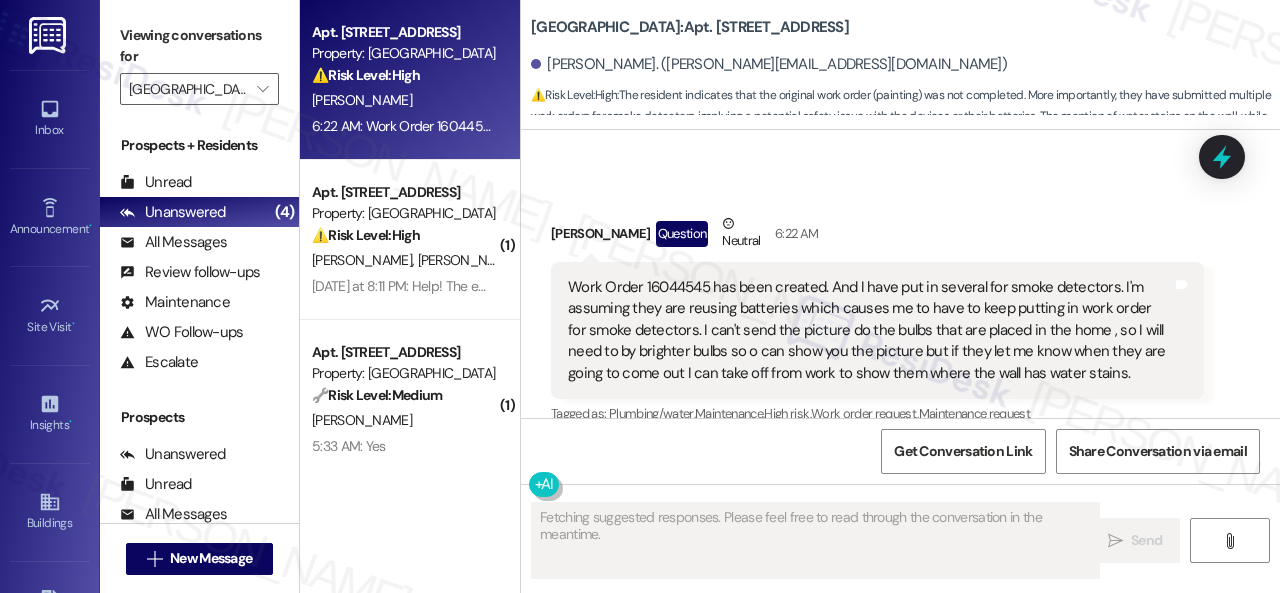scroll, scrollTop: 23517, scrollLeft: 0, axis: vertical 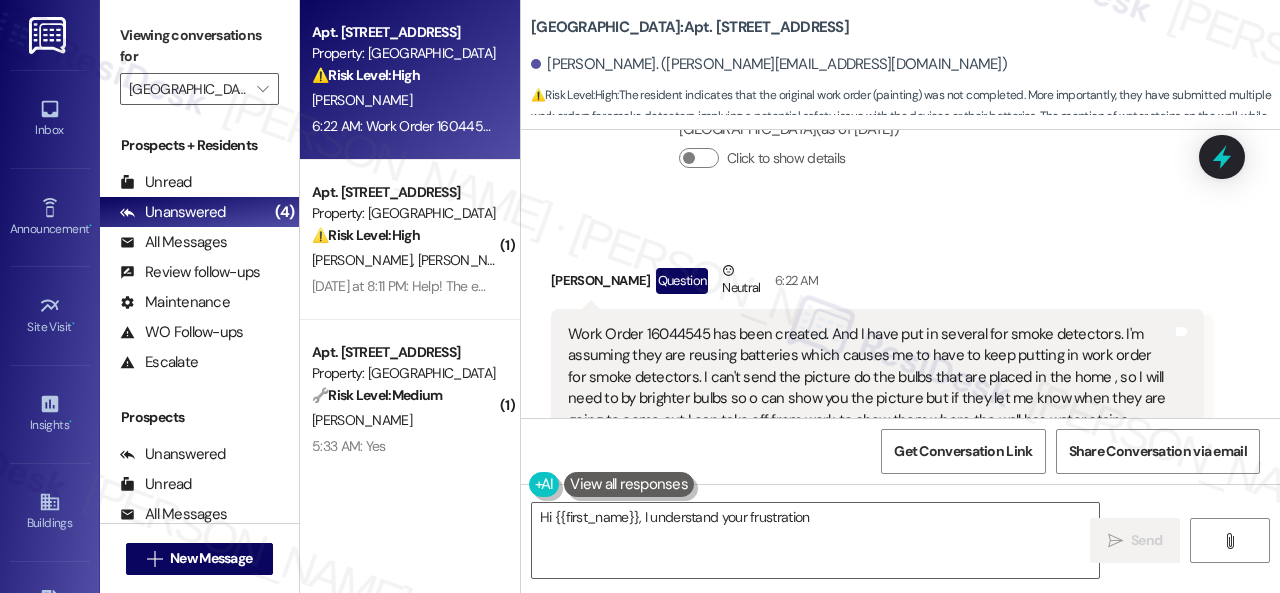 click on "Work Order 16044545 has been created. And I have put in several for smoke detectors. I'm assuming they are reusing batteries which causes me to have to keep putting in work order for smoke detectors. I can't send the picture do the bulbs that are placed in the home , so I will need to by brighter bulbs so o can show you the picture but if they let me know when they are going to come out I can take off from work to show them where the wall has water stains." at bounding box center [870, 377] 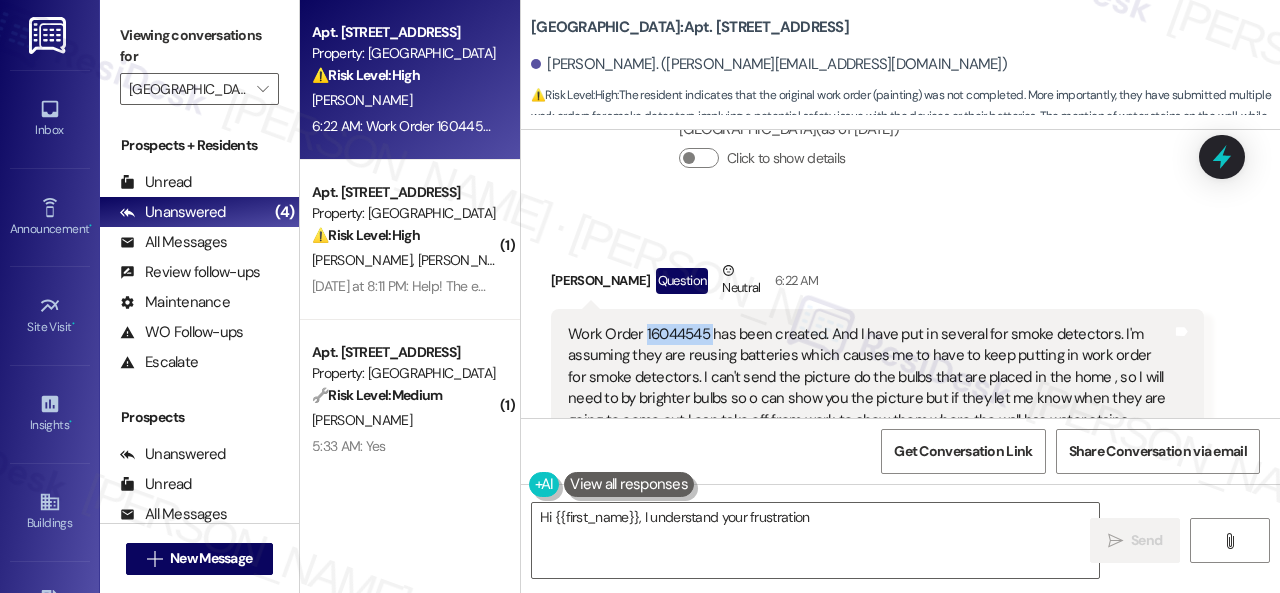 click on "Work Order 16044545 has been created. And I have put in several for smoke detectors. I'm assuming they are reusing batteries which causes me to have to keep putting in work order for smoke detectors. I can't send the picture do the bulbs that are placed in the home , so I will need to by brighter bulbs so o can show you the picture but if they let me know when they are going to come out I can take off from work to show them where the wall has water stains." at bounding box center (870, 377) 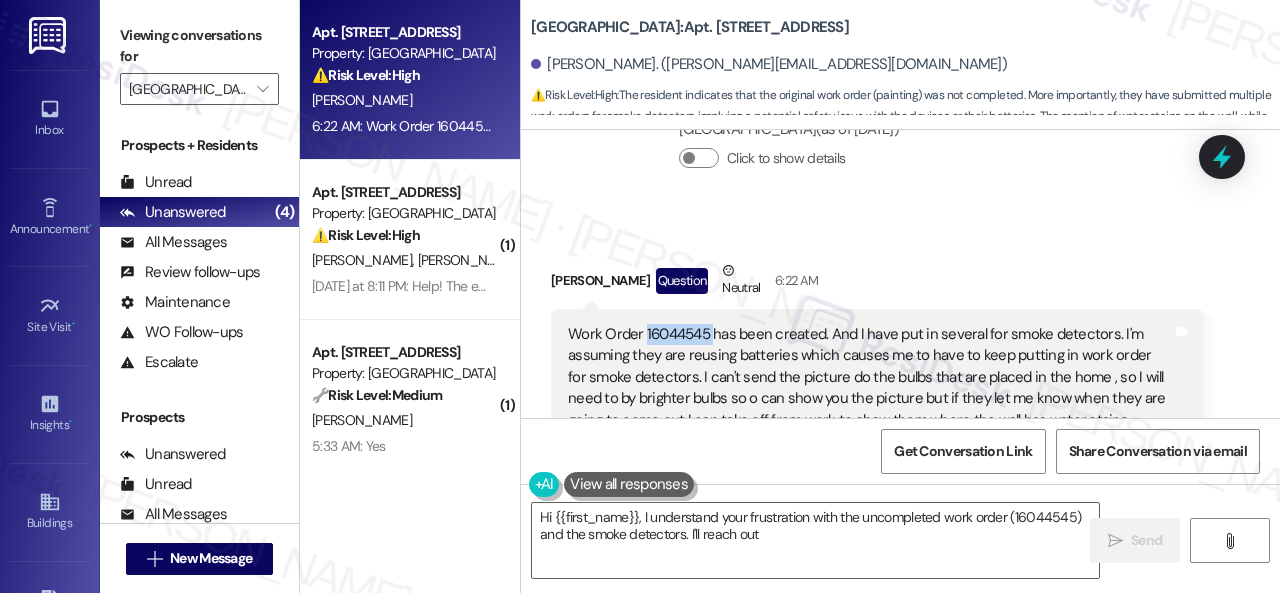 copy on "16044545" 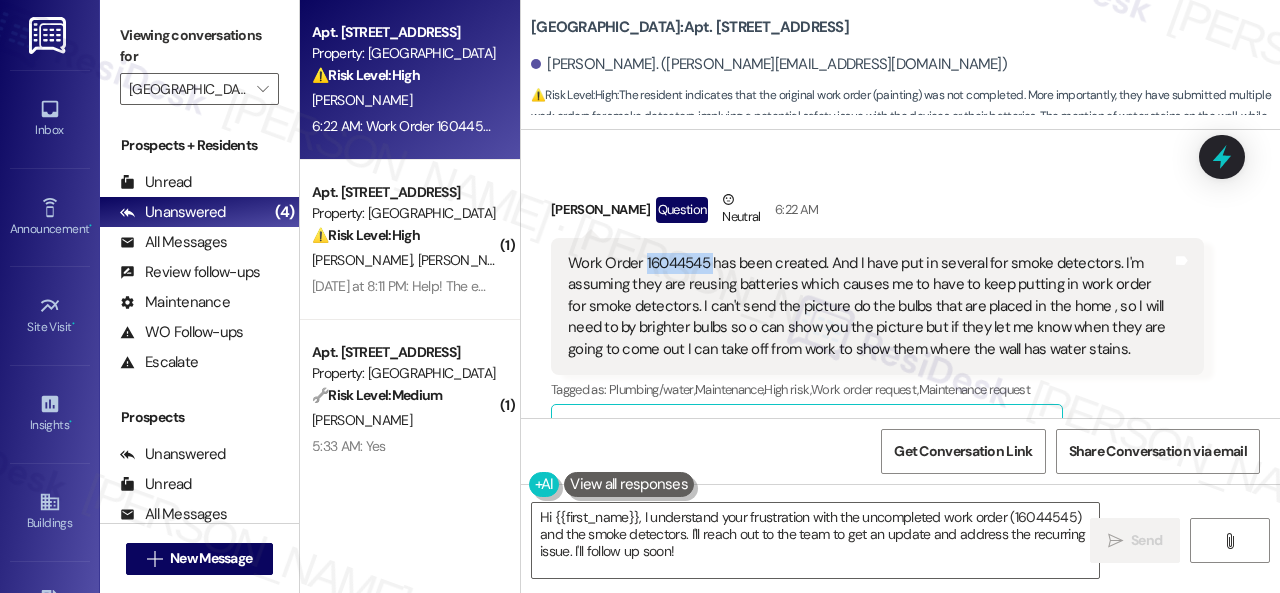 scroll, scrollTop: 23517, scrollLeft: 0, axis: vertical 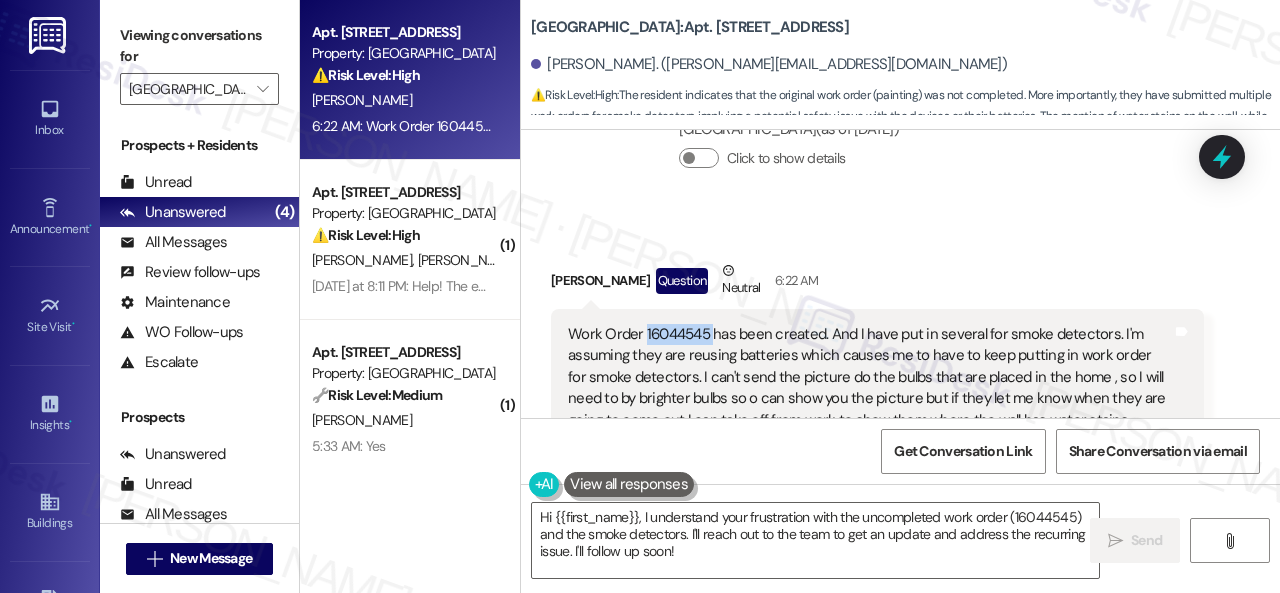 click on "Work Order 16044545 has been created. And I have put in several for smoke detectors. I'm assuming they are reusing batteries which causes me to have to keep putting in work order for smoke detectors. I can't send the picture do the bulbs that are placed in the home , so I will need to by brighter bulbs so o can show you the picture but if they let me know when they are going to come out I can take off from work to show them where the wall has water stains.  Tags and notes" at bounding box center (877, 377) 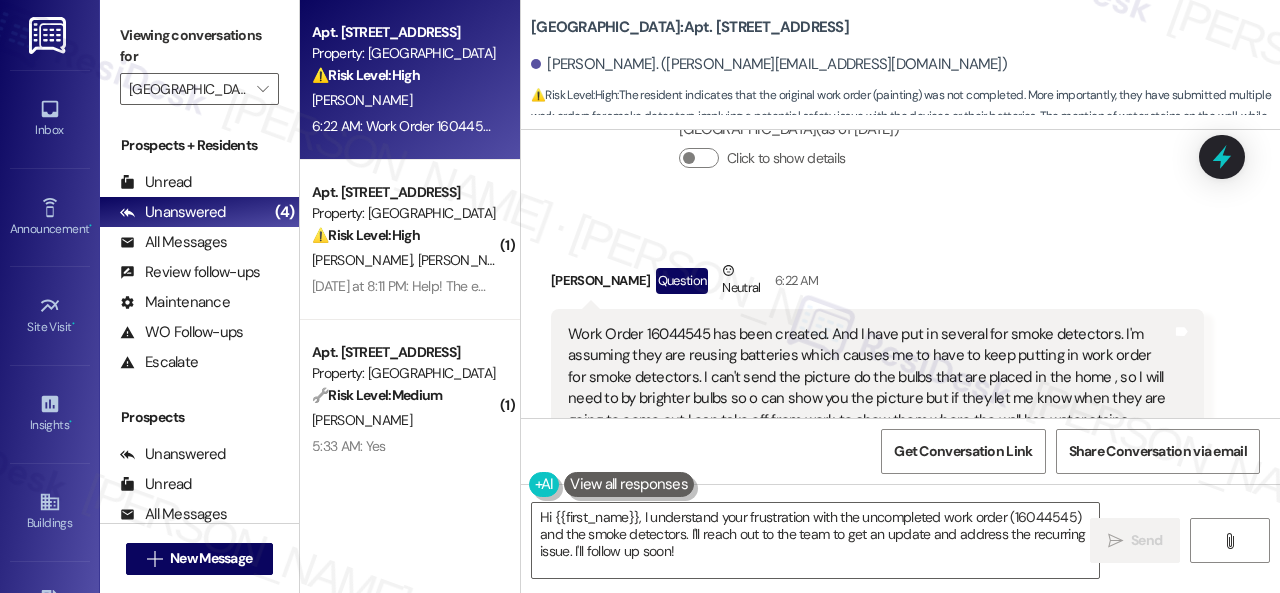 click on "[PERSON_NAME] Question   Neutral 6:22 AM" at bounding box center (877, 284) 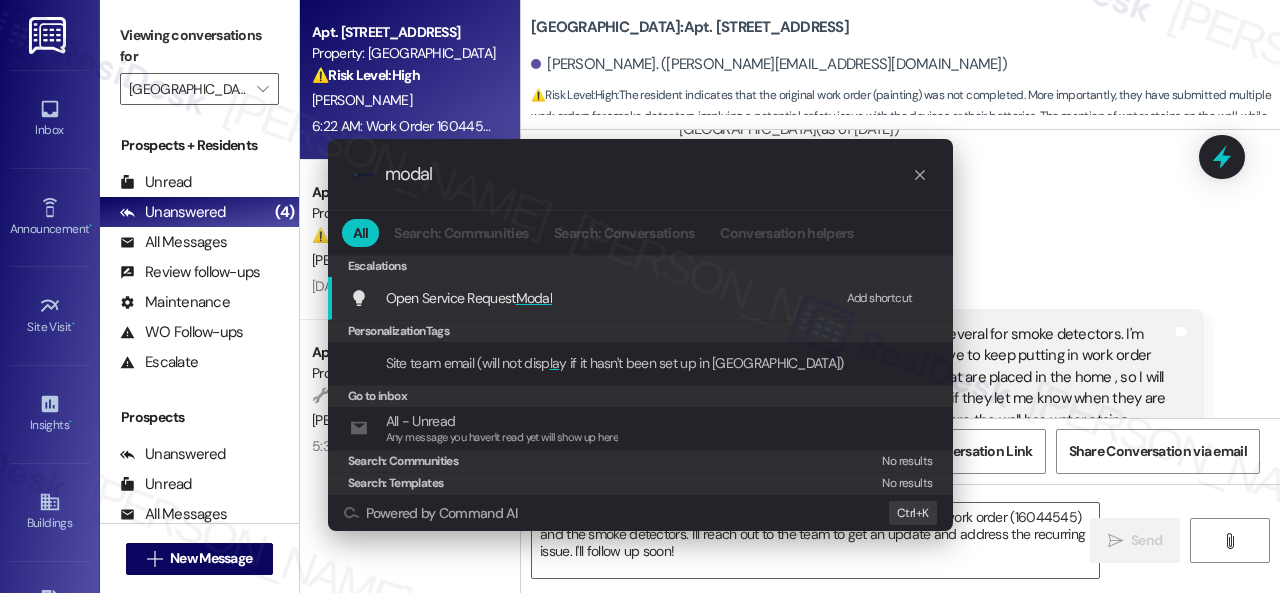 type on "modal" 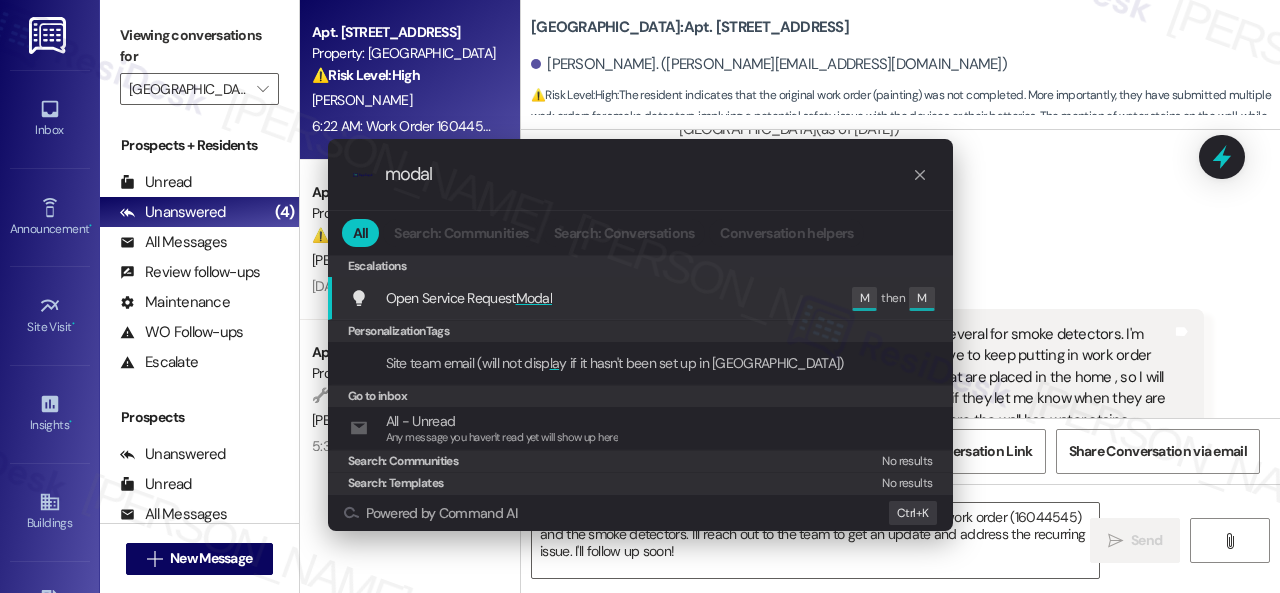 click on "Open Service Request  Modal" at bounding box center [469, 298] 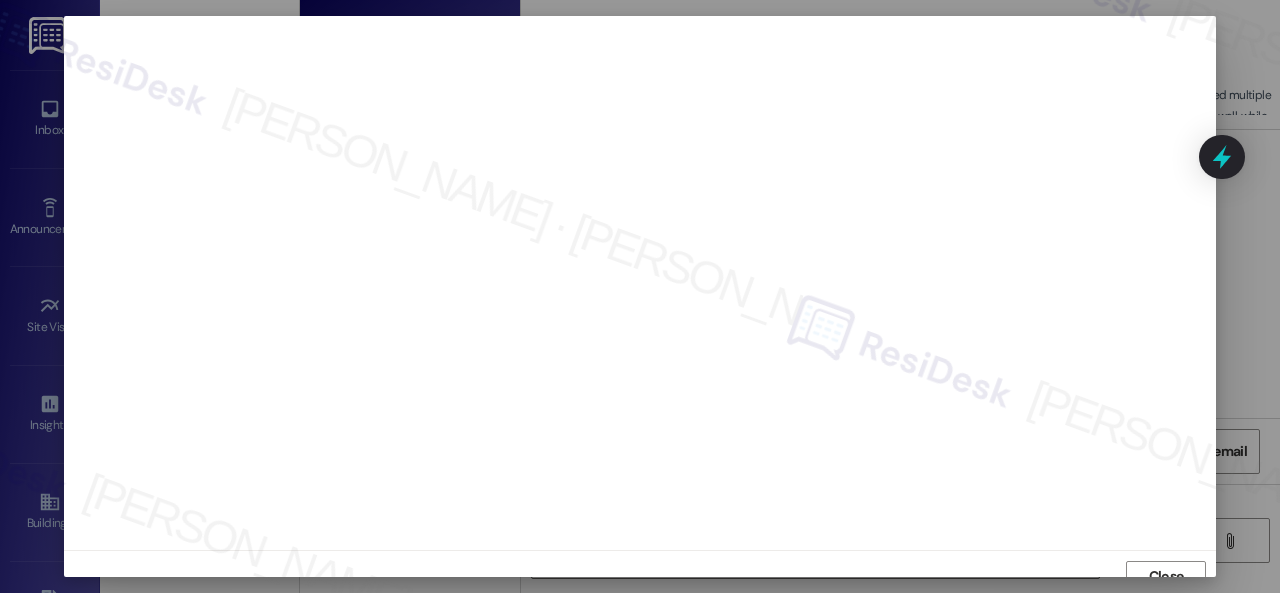 scroll, scrollTop: 15, scrollLeft: 0, axis: vertical 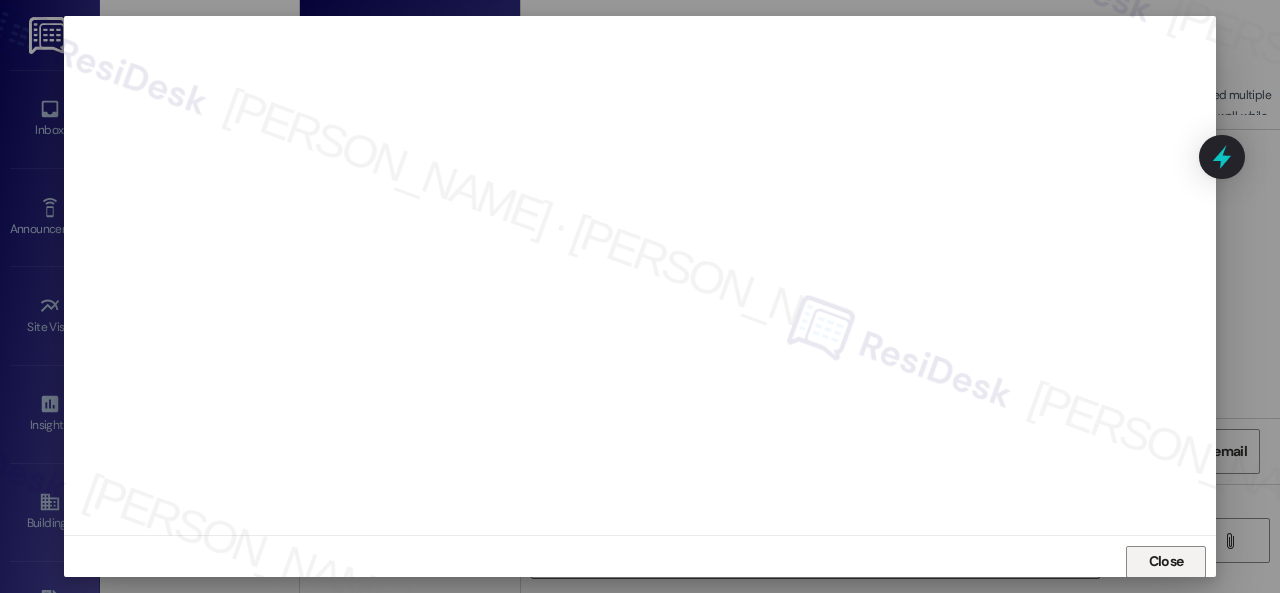 click on "Close" at bounding box center [1166, 562] 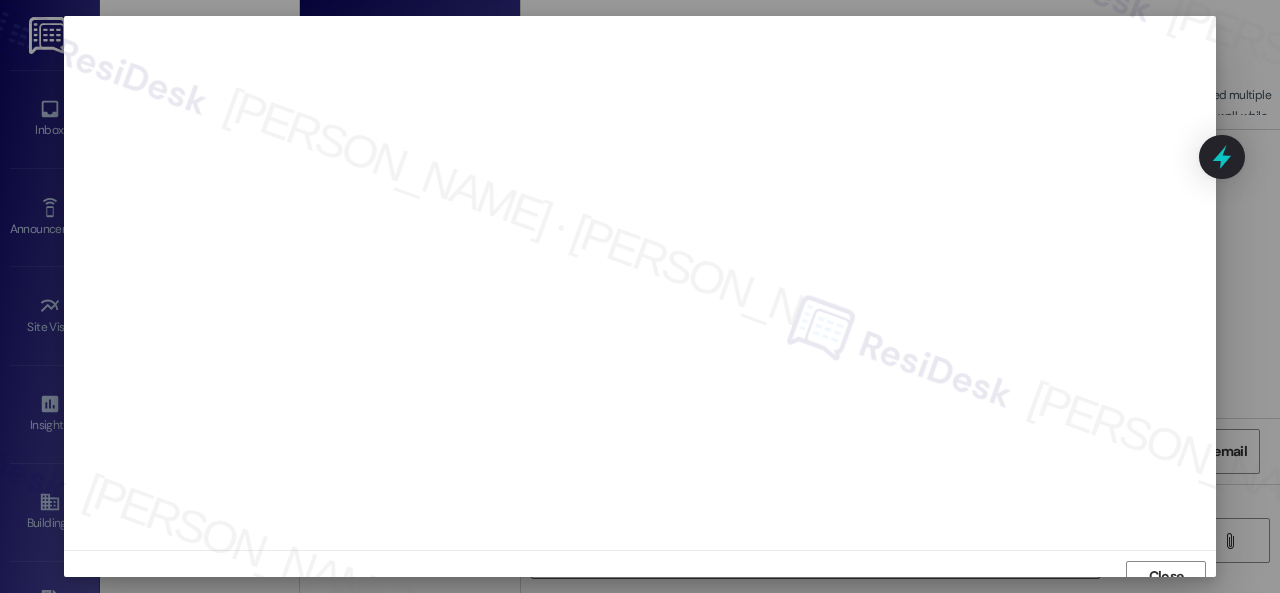 scroll, scrollTop: 15, scrollLeft: 0, axis: vertical 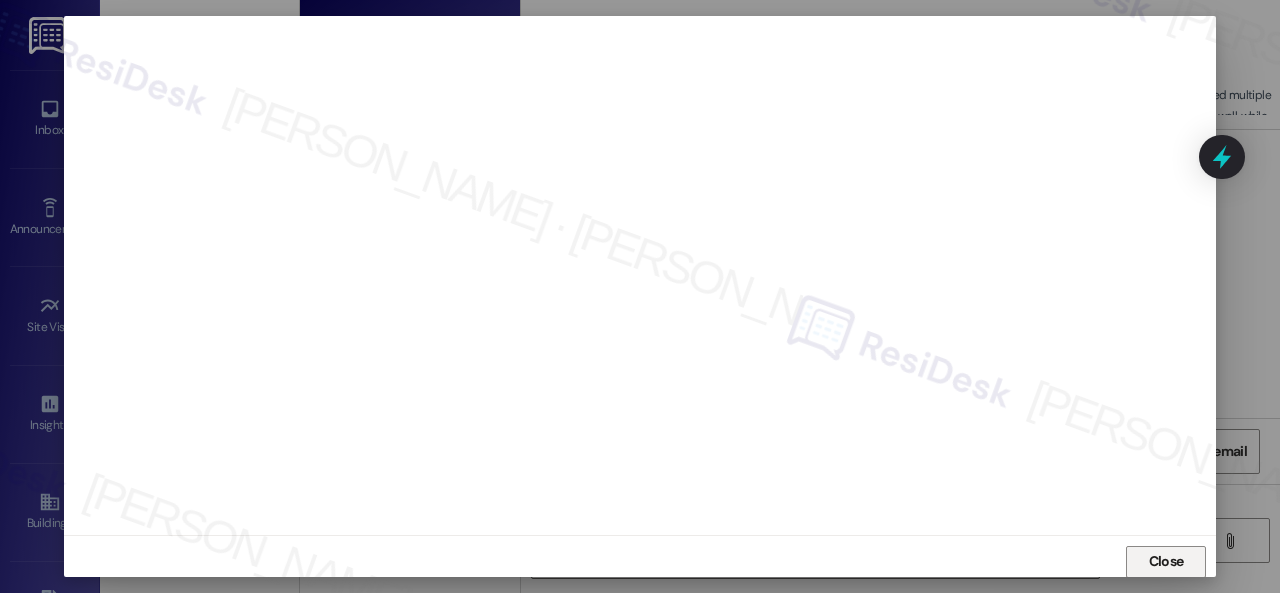 click on "Close" at bounding box center (1166, 562) 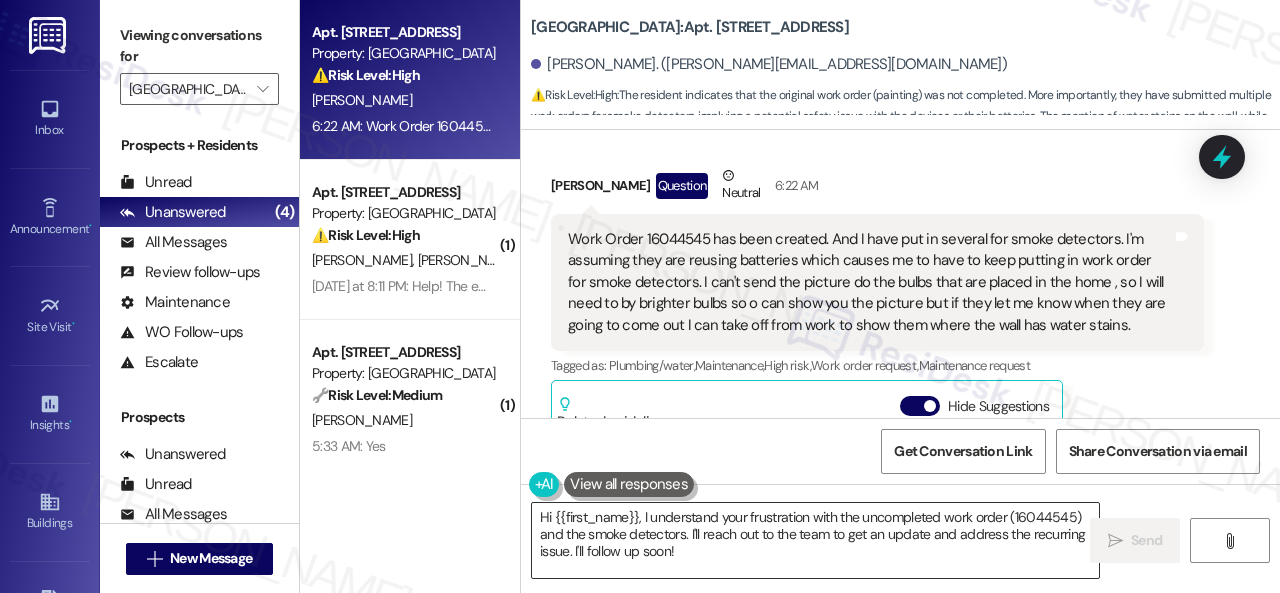 scroll, scrollTop: 23618, scrollLeft: 0, axis: vertical 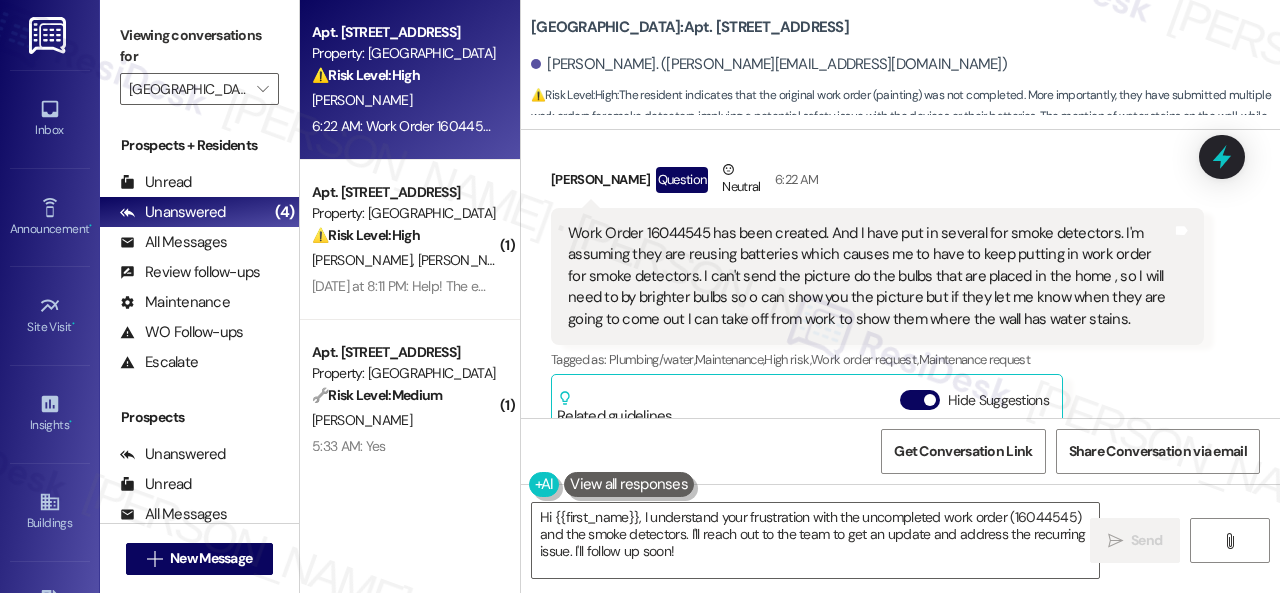 drag, startPoint x: 679, startPoint y: 551, endPoint x: 398, endPoint y: 495, distance: 286.52573 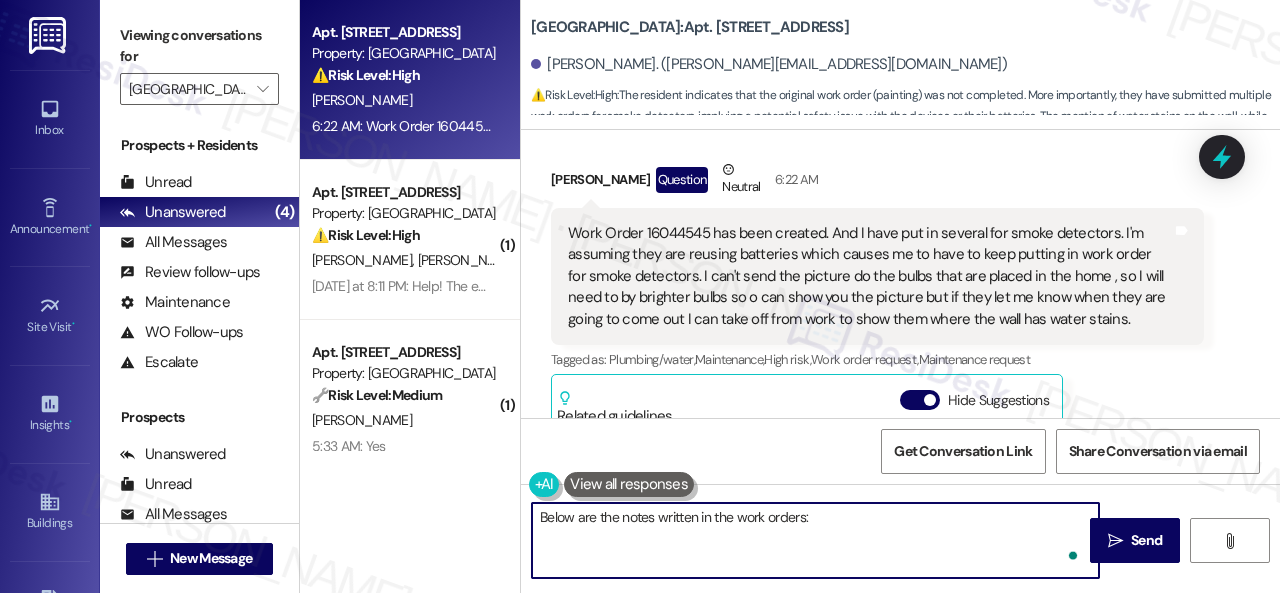 paste on "16044545
“Responded to service request painted wall work order completed”
16036985
“Responded to service request replace batteries and smoke detector also reattach the ceiling work order completed”" 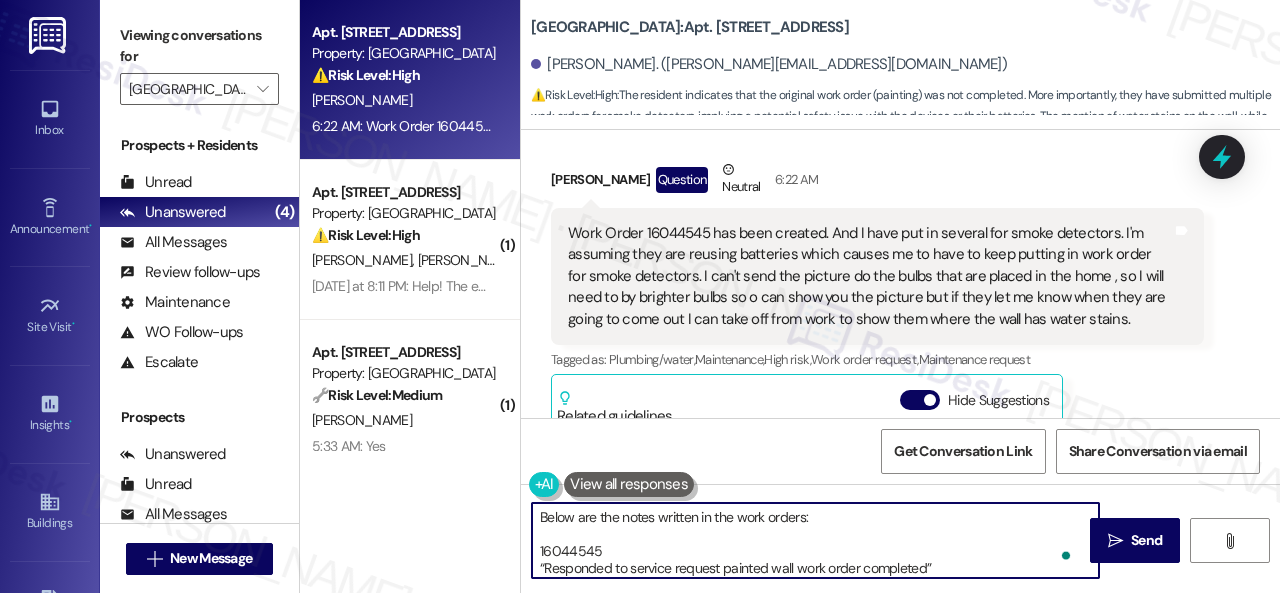 scroll, scrollTop: 68, scrollLeft: 0, axis: vertical 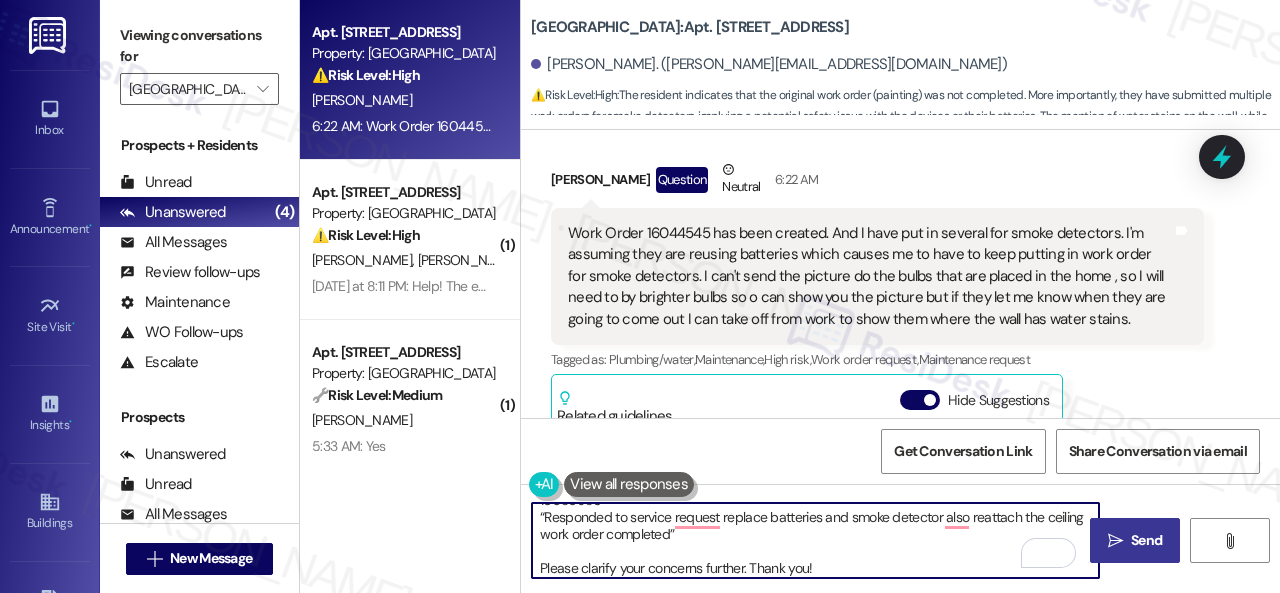 type on "Below are the notes written in the work orders:
16044545
“Responded to service request painted wall work order completed”
16036985
“Responded to service request replace batteries and smoke detector also reattach the ceiling work order completed”
Please clarify your concerns further. Thank you!" 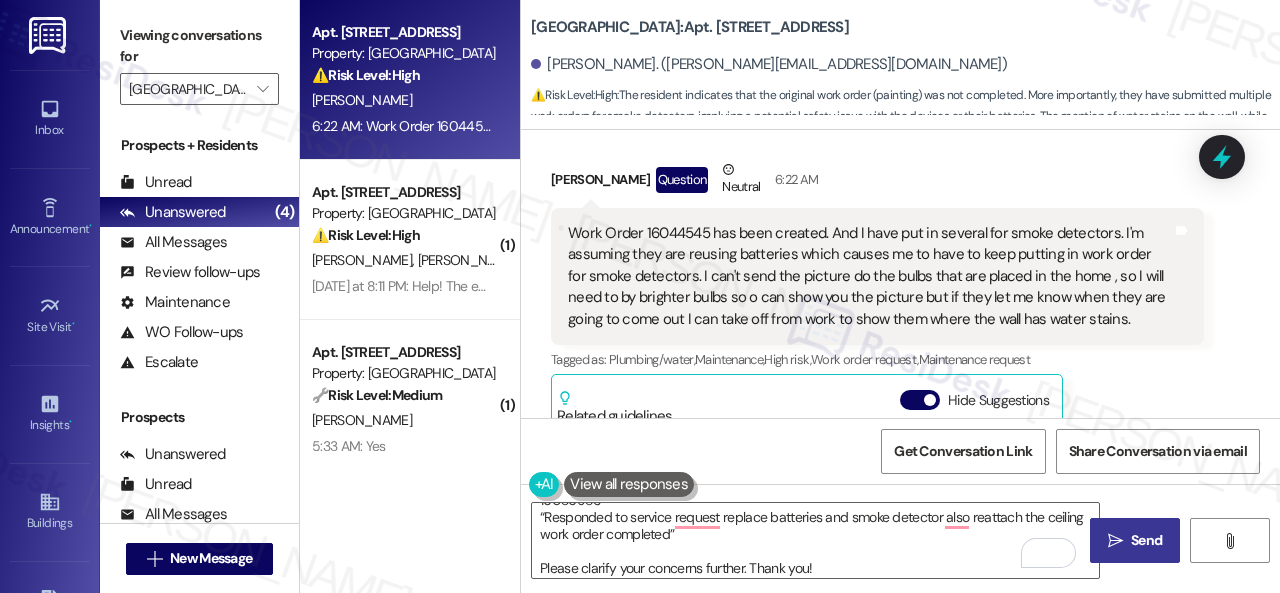 click on "Send" at bounding box center (1146, 540) 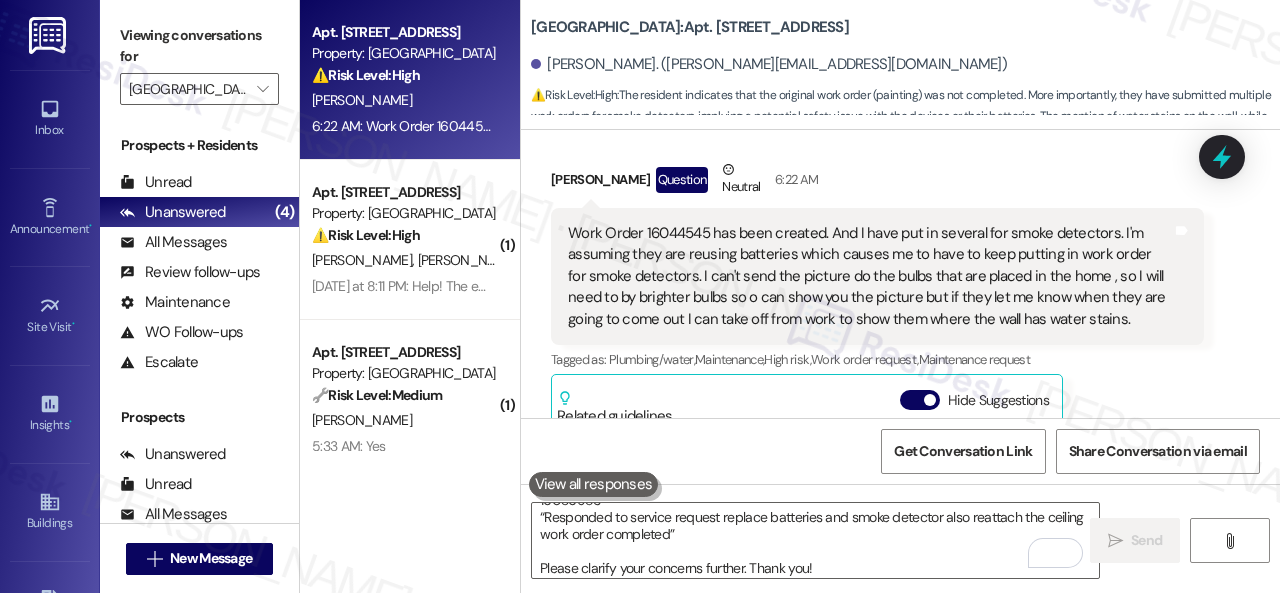 scroll, scrollTop: 0, scrollLeft: 0, axis: both 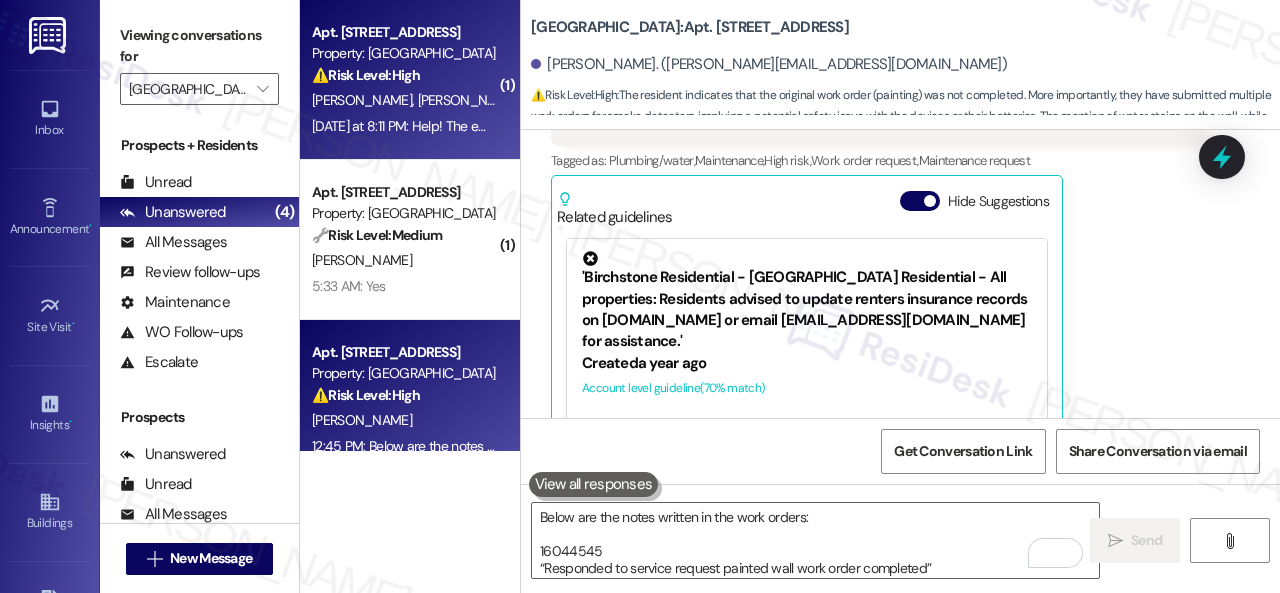 click on "⚠️  Risk Level:  High The resident is requesting help with an emergency maintenance issue (running toilet leaking a lot of water). This could lead to water damage if not addressed promptly." at bounding box center [404, 75] 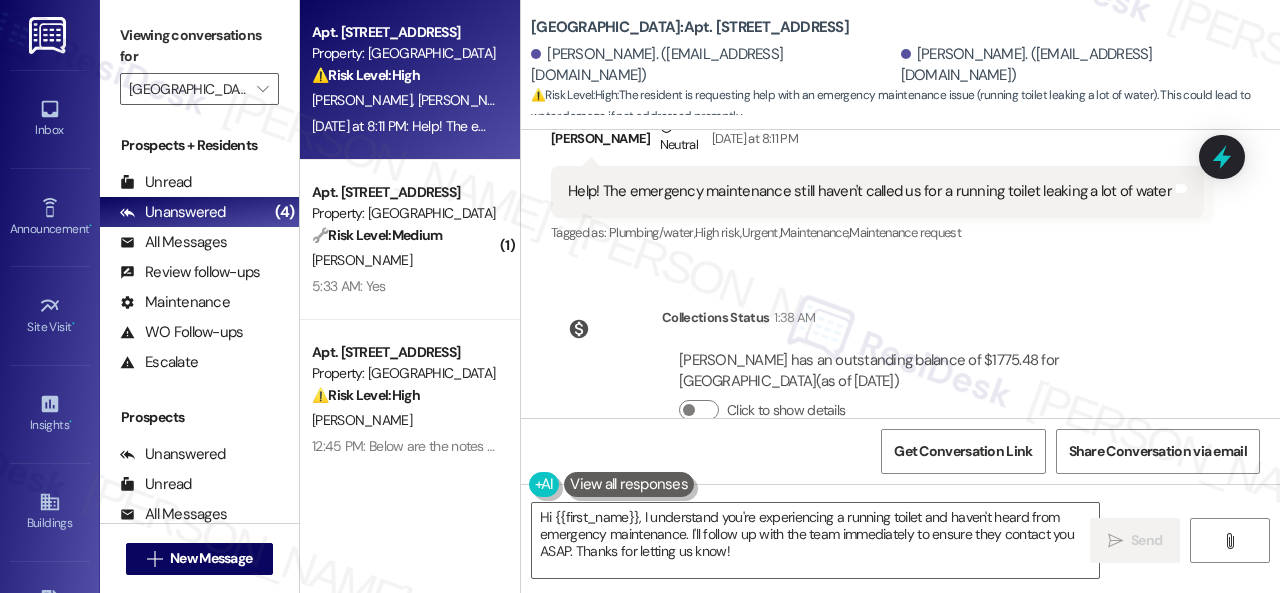 scroll, scrollTop: 26156, scrollLeft: 0, axis: vertical 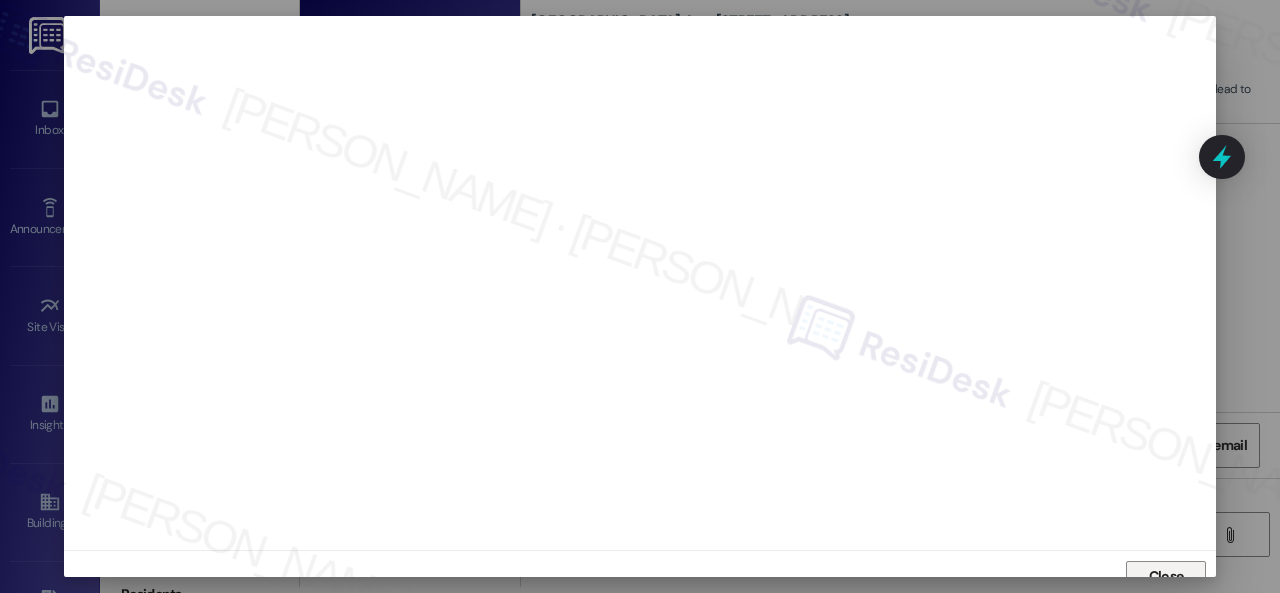 click on "Close" at bounding box center [1166, 576] 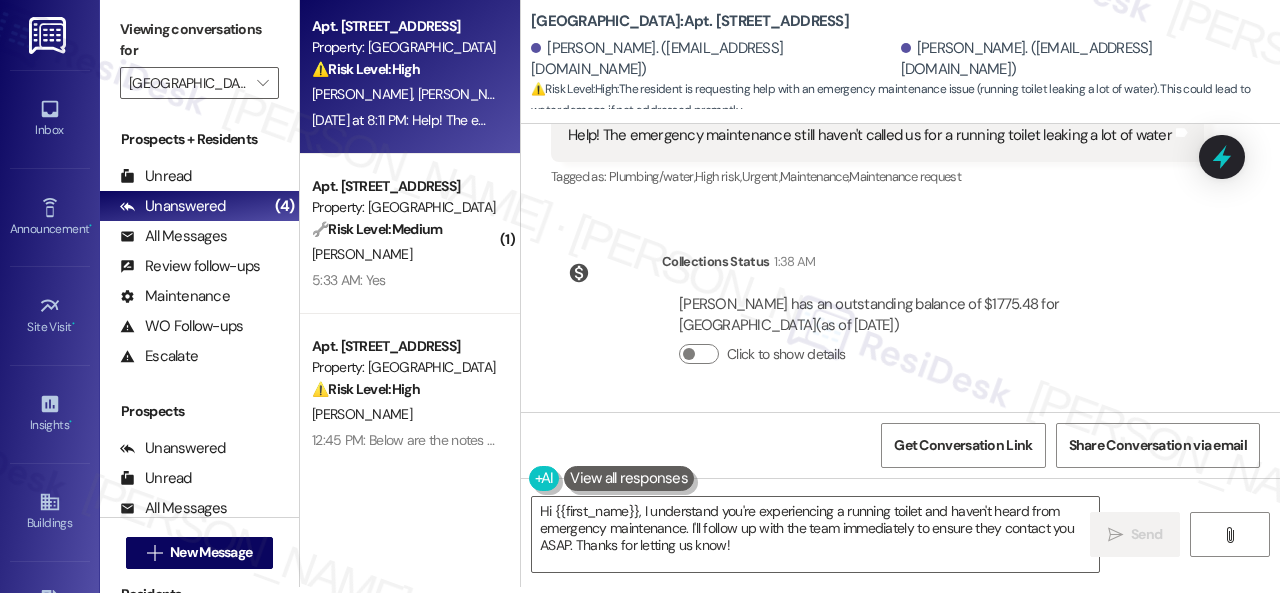 click on "Collections Status 1:38 AM [PERSON_NAME] has an outstanding balance of $1775.48 for [GEOGRAPHIC_DATA]  (as of [DATE]) Click to show details" at bounding box center (877, 323) 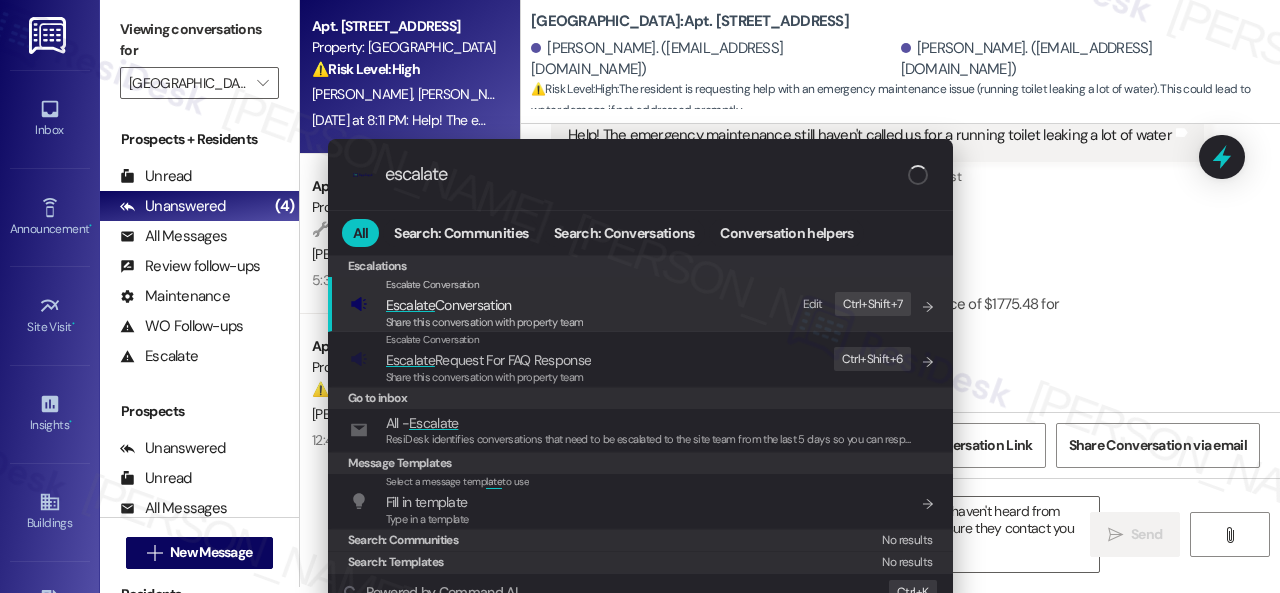type on "escalate" 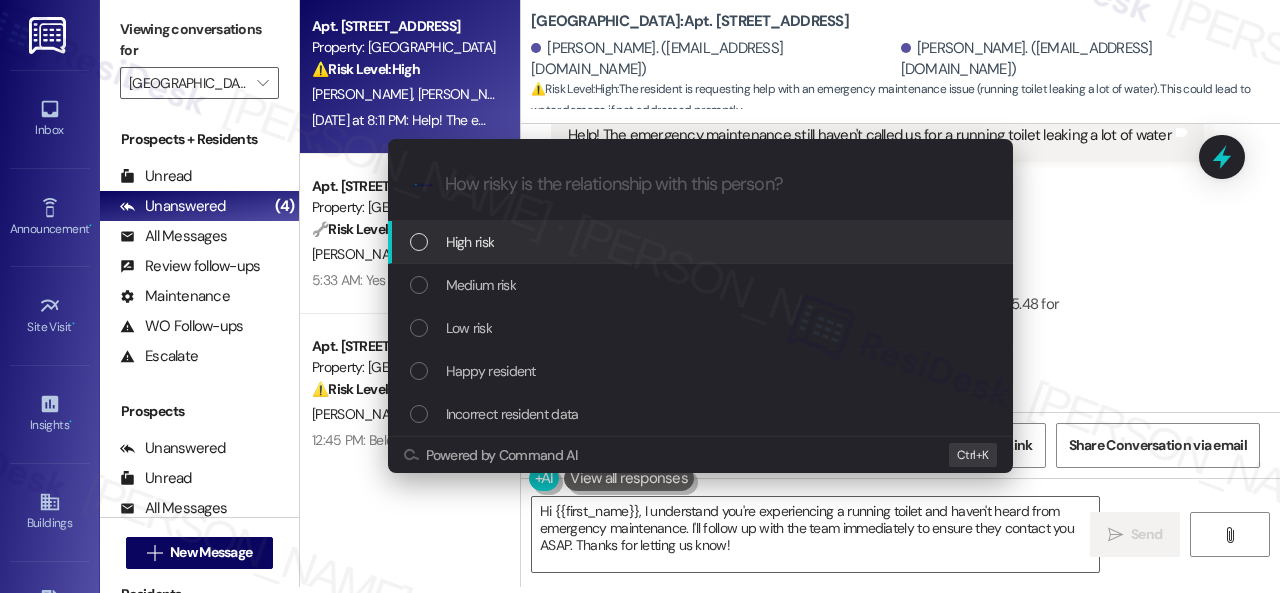 click on "High risk" at bounding box center (470, 242) 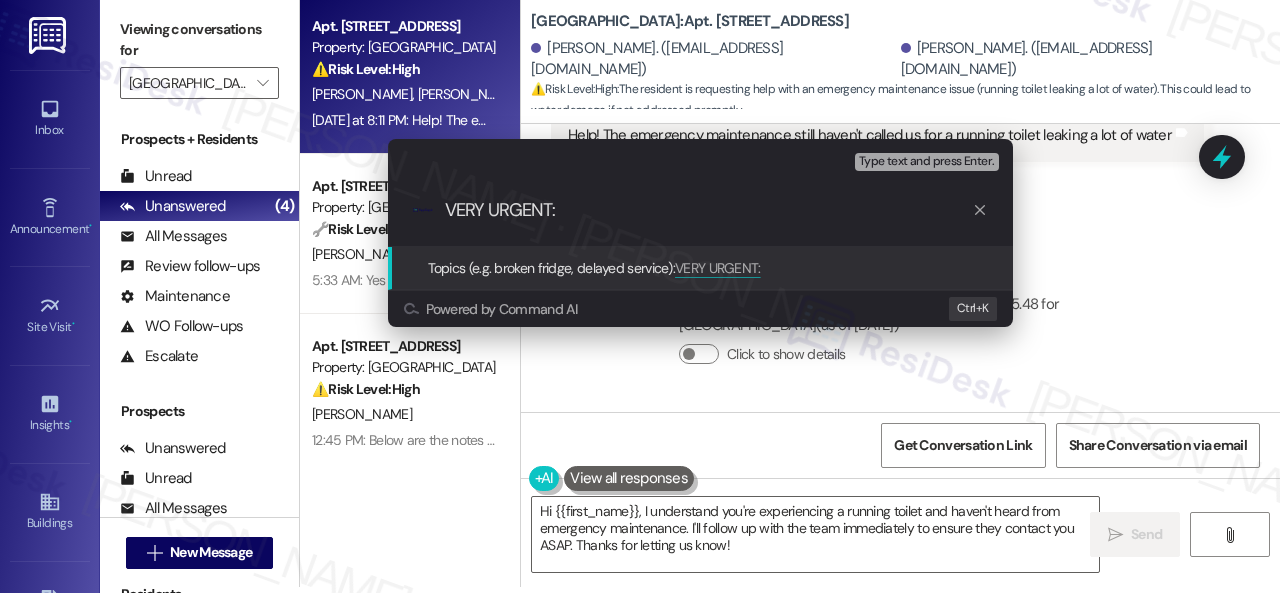 paste on "Follow-up on work order 16060127" 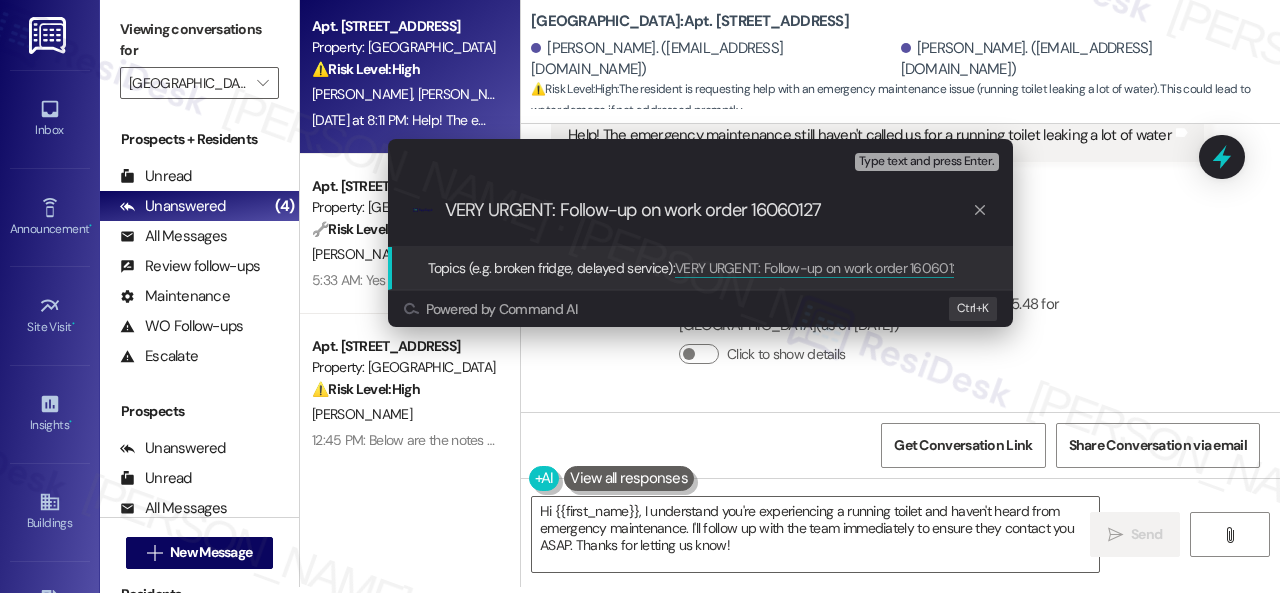 type 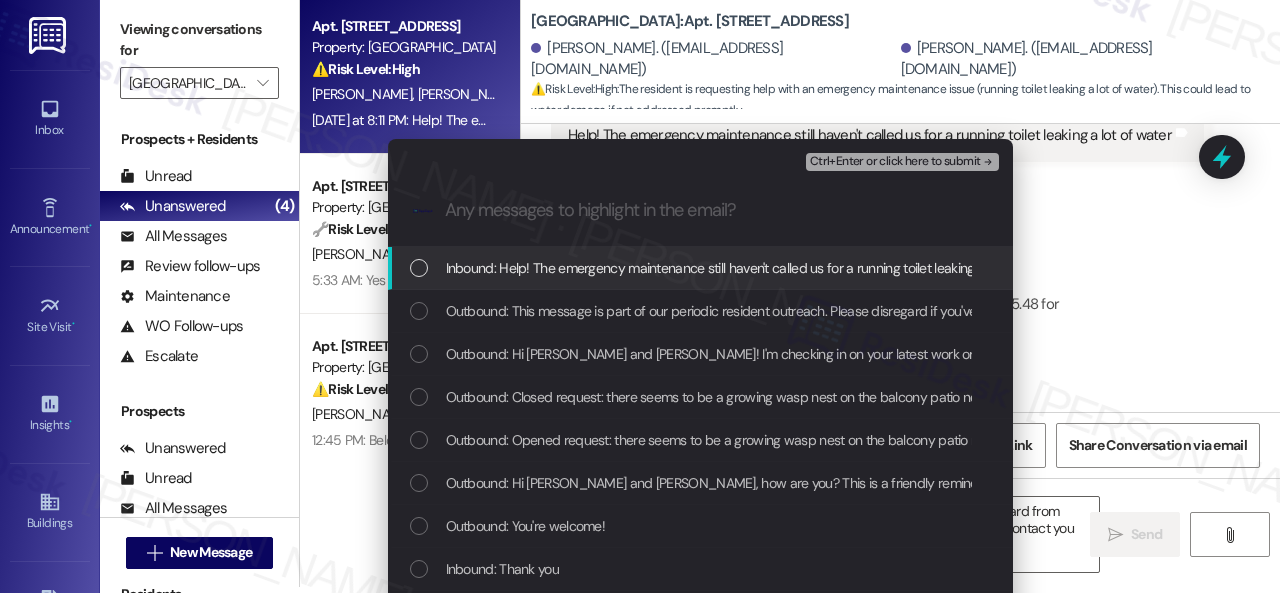 click on "Inbound: Help! The emergency maintenance still haven't called us for a running toilet leaking a lot of water" at bounding box center (750, 268) 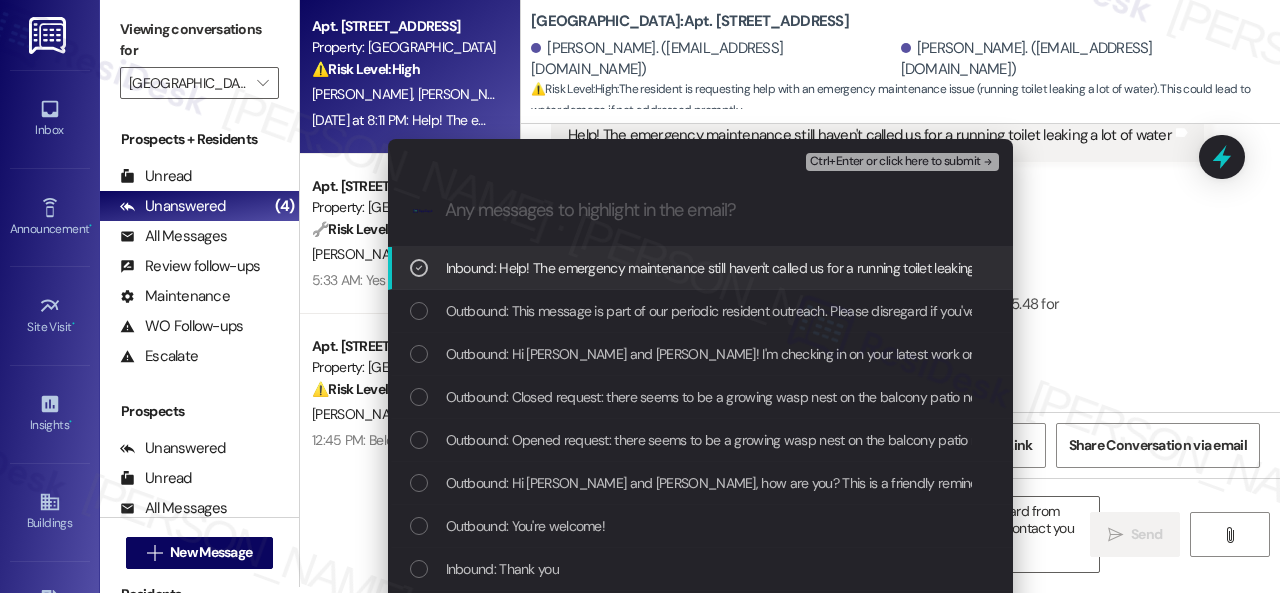 click on "Ctrl+Enter or click here to submit" at bounding box center [895, 162] 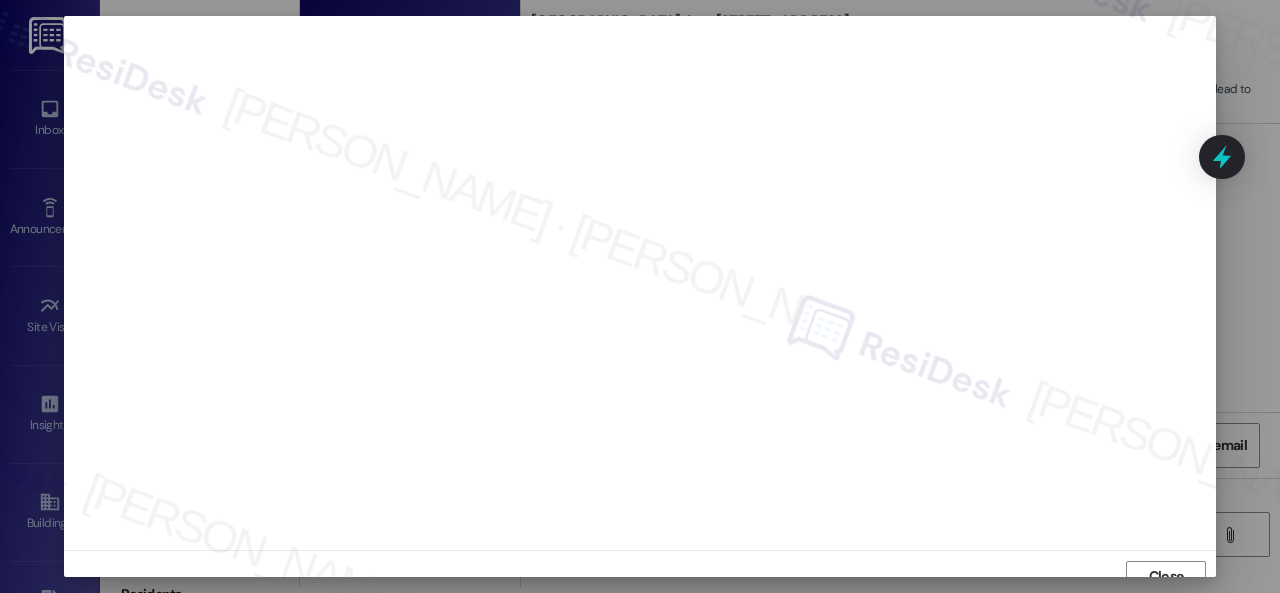 scroll, scrollTop: 15, scrollLeft: 0, axis: vertical 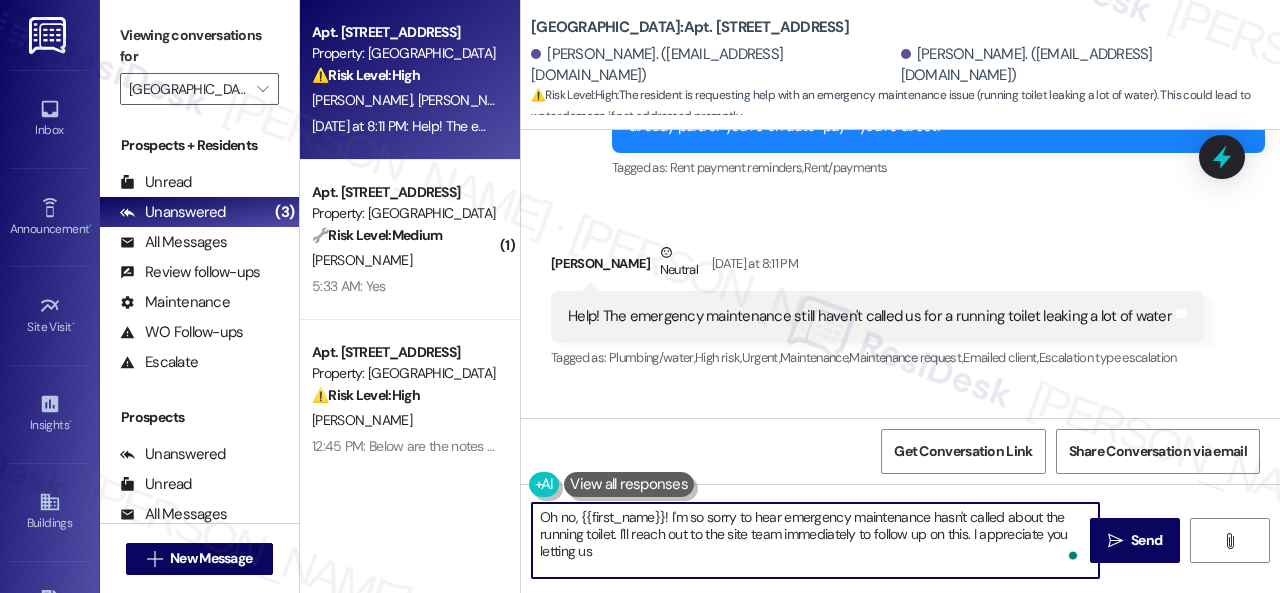 drag, startPoint x: 540, startPoint y: 517, endPoint x: 945, endPoint y: 607, distance: 414.8795 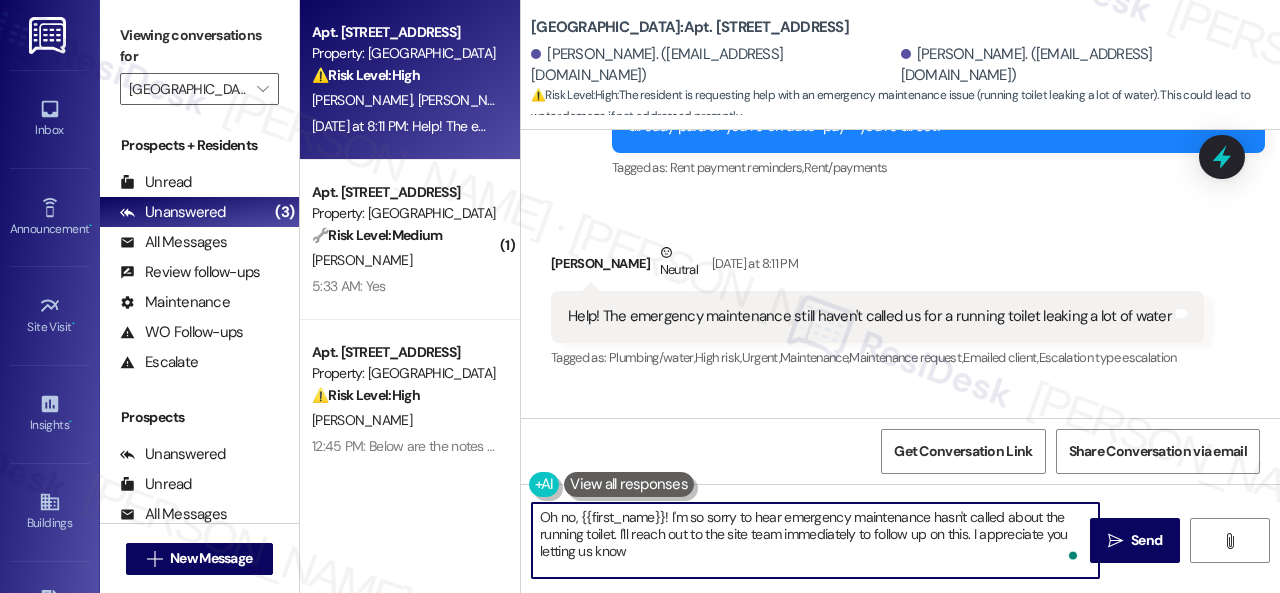 scroll, scrollTop: 6, scrollLeft: 0, axis: vertical 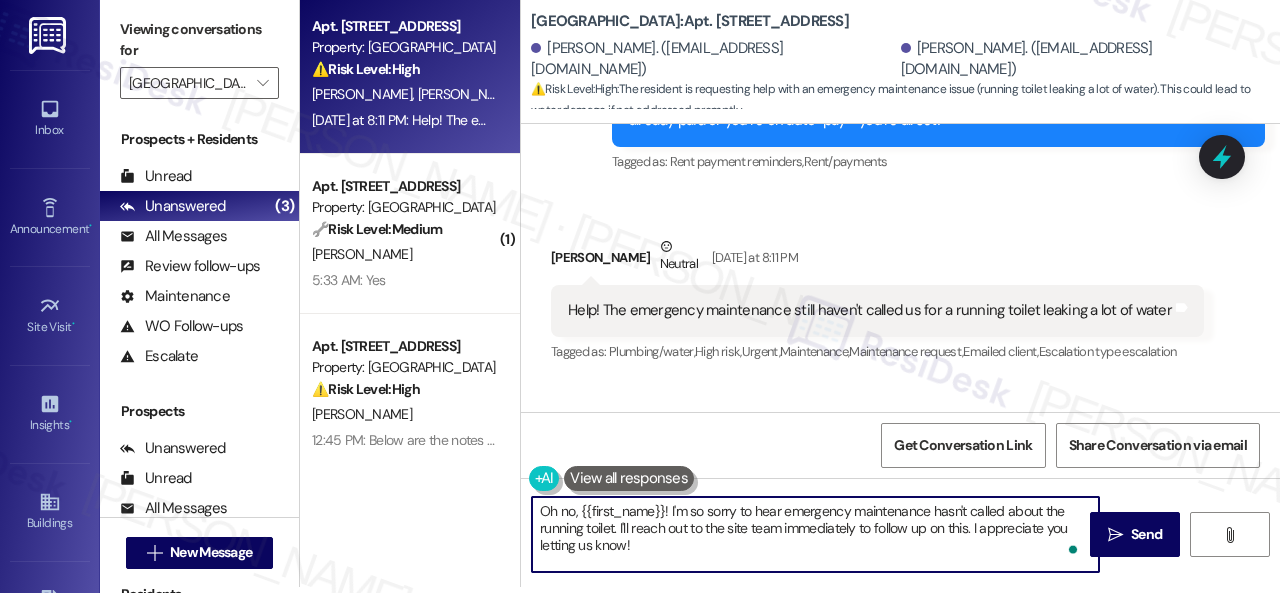 click on "Viewing conversations for [GEOGRAPHIC_DATA] " at bounding box center [199, 56] 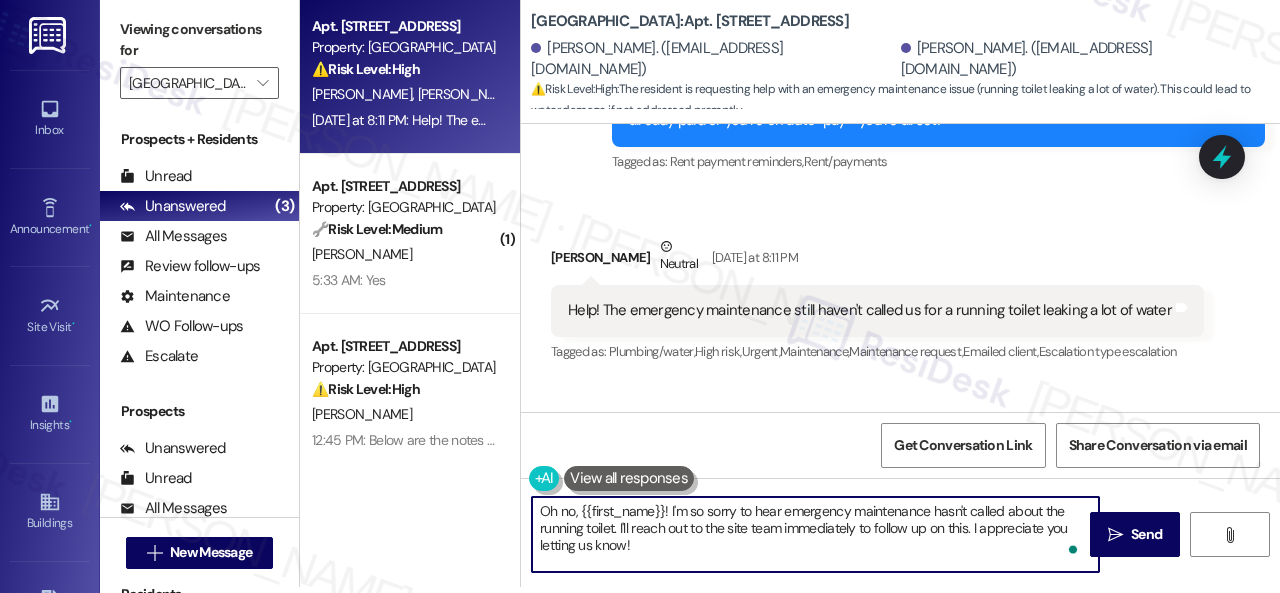 drag, startPoint x: 668, startPoint y: 514, endPoint x: 495, endPoint y: 491, distance: 174.5222 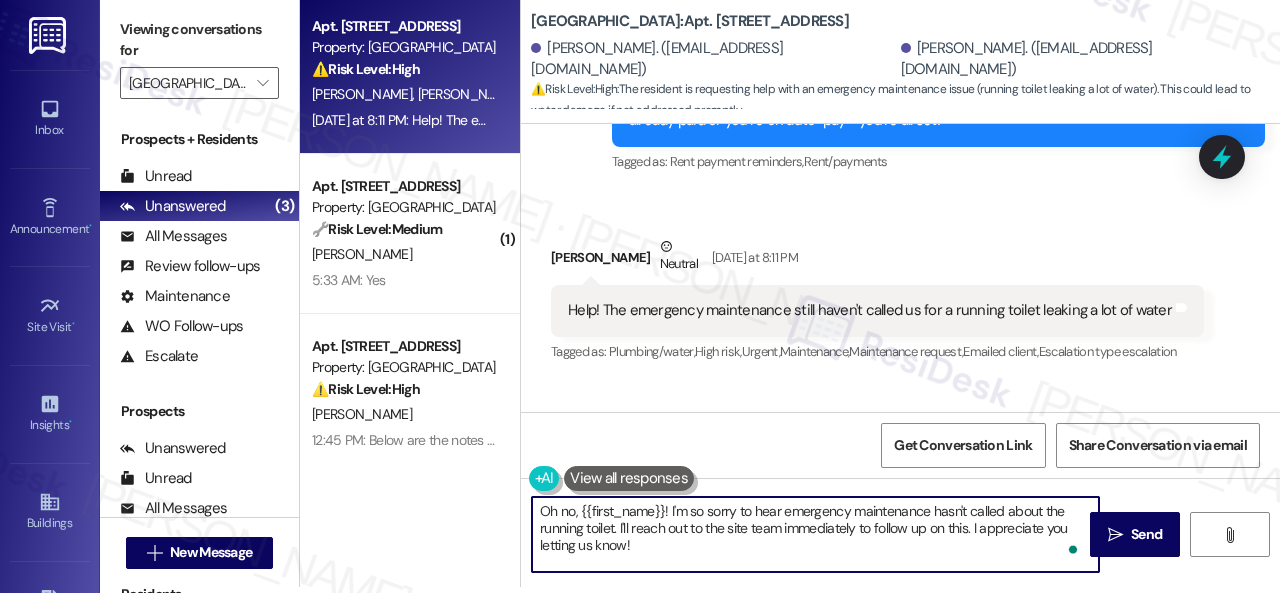 click on "Apt. [STREET_ADDRESS] Property: [GEOGRAPHIC_DATA] ⚠️  Risk Level:  High The resident is requesting help with an emergency maintenance issue (running toilet leaking a lot of water). This could lead to water damage if not addressed promptly. [PERSON_NAME] [PERSON_NAME] [DATE] at 8:11 PM: Help! The emergency maintenance still haven't called us for a running toilet leaking a lot of water  [DATE] at 8:11 PM: Help! The emergency maintenance still haven't called us for a running toilet leaking a lot of water  ( 1 ) Apt. 0407, [GEOGRAPHIC_DATA] Property: [GEOGRAPHIC_DATA] 🔧  Risk Level:  Medium The resident responded 'Yes' to an outreach message regarding rent payment assistance. This indicates a potential need for support with rent, but doesn't suggest immediate financial distress or a dispute. It warrants a follow-up to assess the situation. [PERSON_NAME] 5:33 AM: Yes  5:33 AM: Yes  Apt. 2603, [GEOGRAPHIC_DATA] Property: [GEOGRAPHIC_DATA] ⚠️  Risk Level:  [GEOGRAPHIC_DATA][PERSON_NAME]" at bounding box center [790, 290] 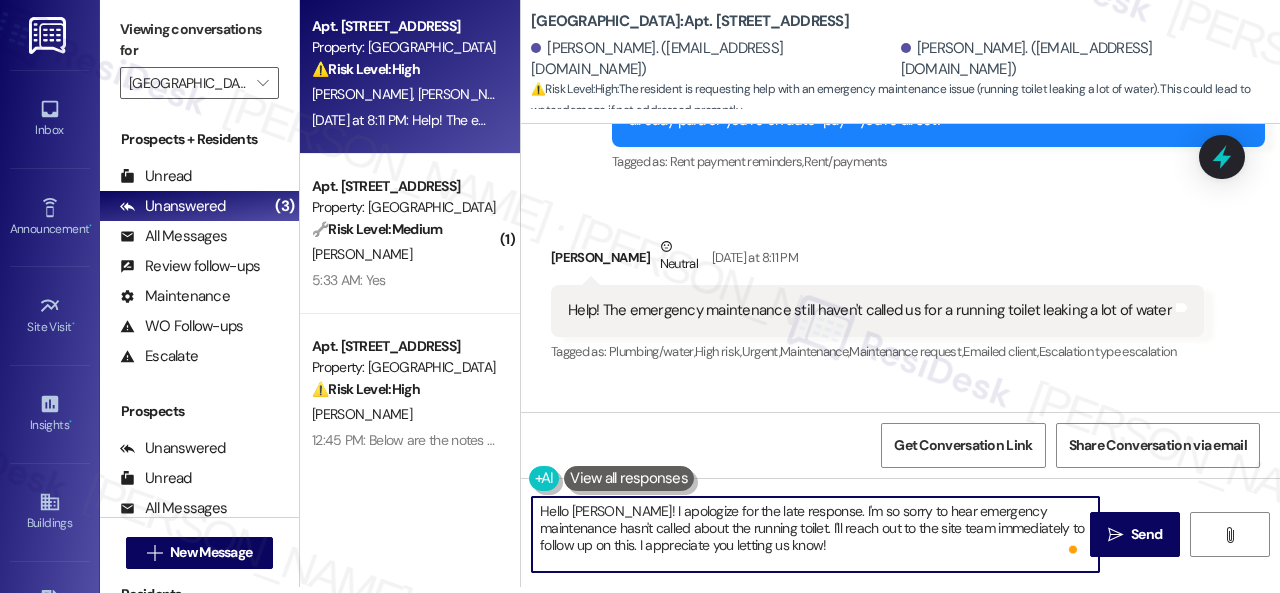 click on "Hello [PERSON_NAME]! I apologize for the late response. I'm so sorry to hear emergency maintenance hasn't called about the running toilet. I'll reach out to the site team immediately to follow up on this. I appreciate you letting us know!" at bounding box center (815, 534) 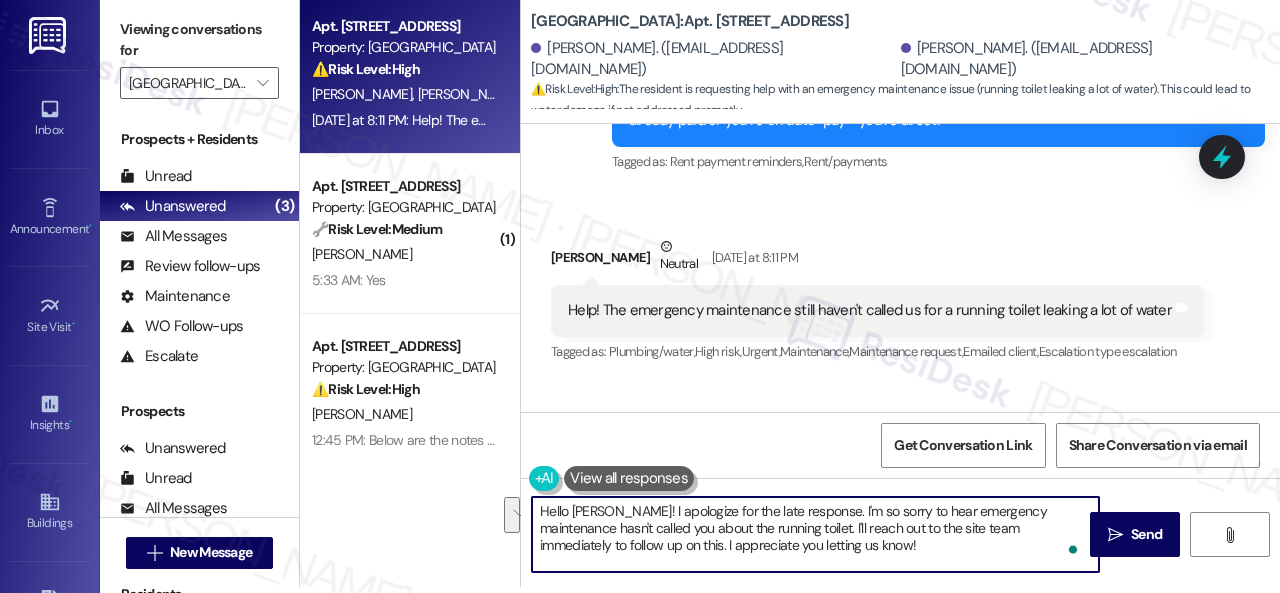 drag, startPoint x: 777, startPoint y: 525, endPoint x: 819, endPoint y: 550, distance: 48.8774 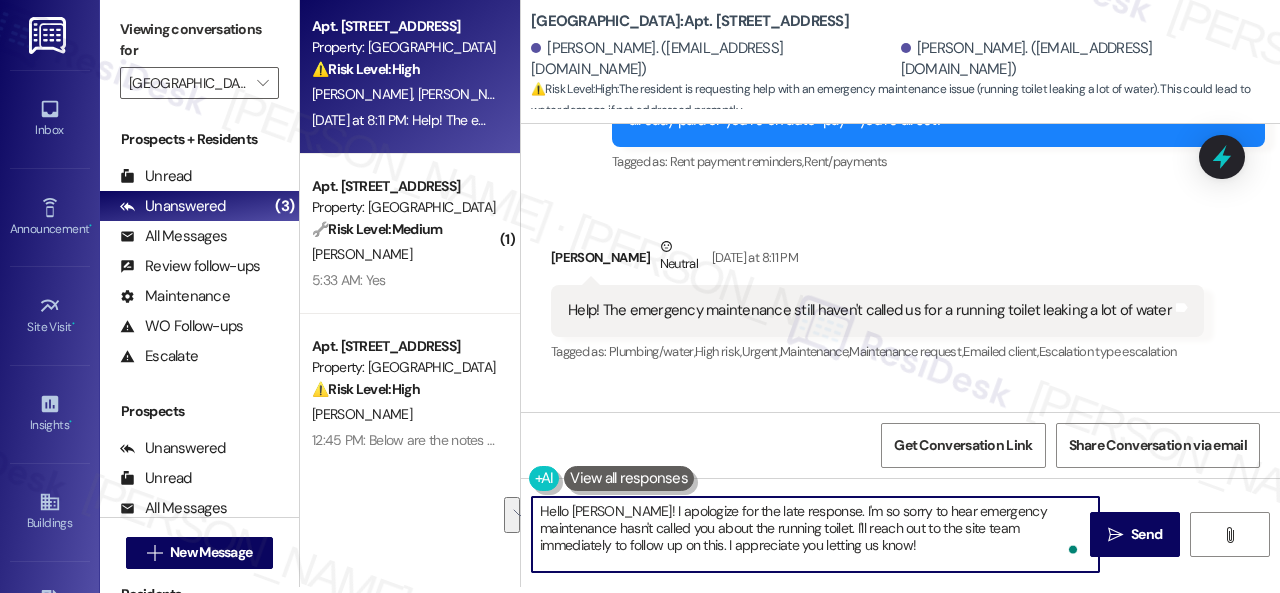 paste on "16060127" 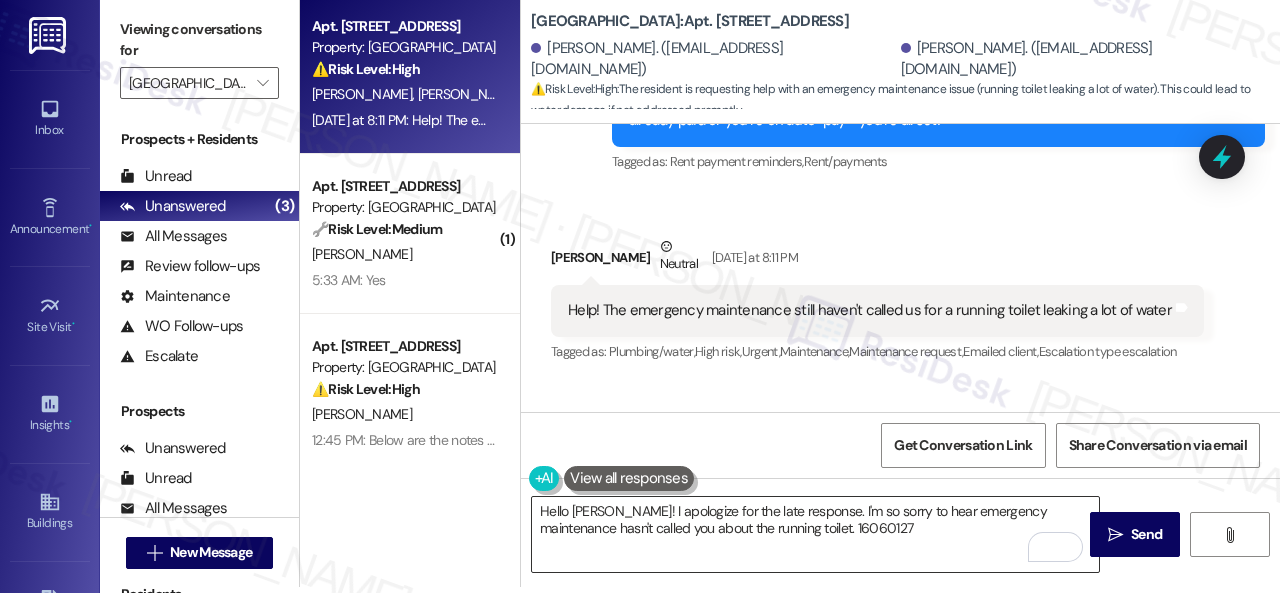 click on "Hello [PERSON_NAME]! I apologize for the late response. I'm so sorry to hear emergency maintenance hasn't called you about the running toilet. 16060127" at bounding box center (815, 534) 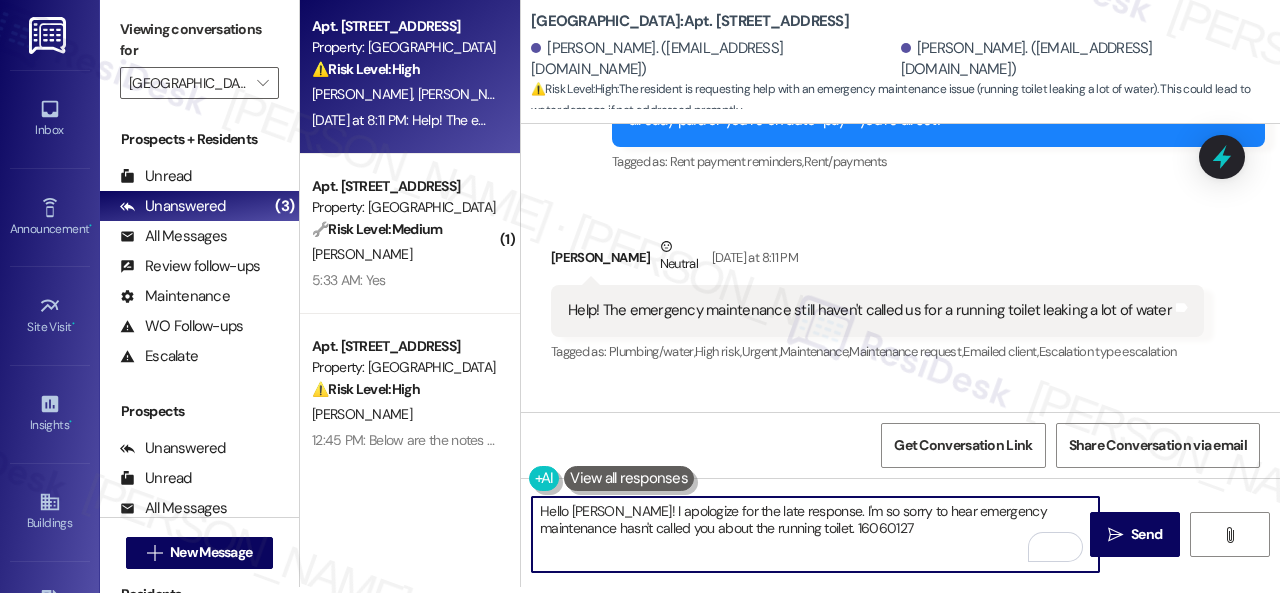 click on "Hello [PERSON_NAME]! I apologize for the late response. I'm so sorry to hear emergency maintenance hasn't called you about the running toilet. 16060127" at bounding box center (815, 534) 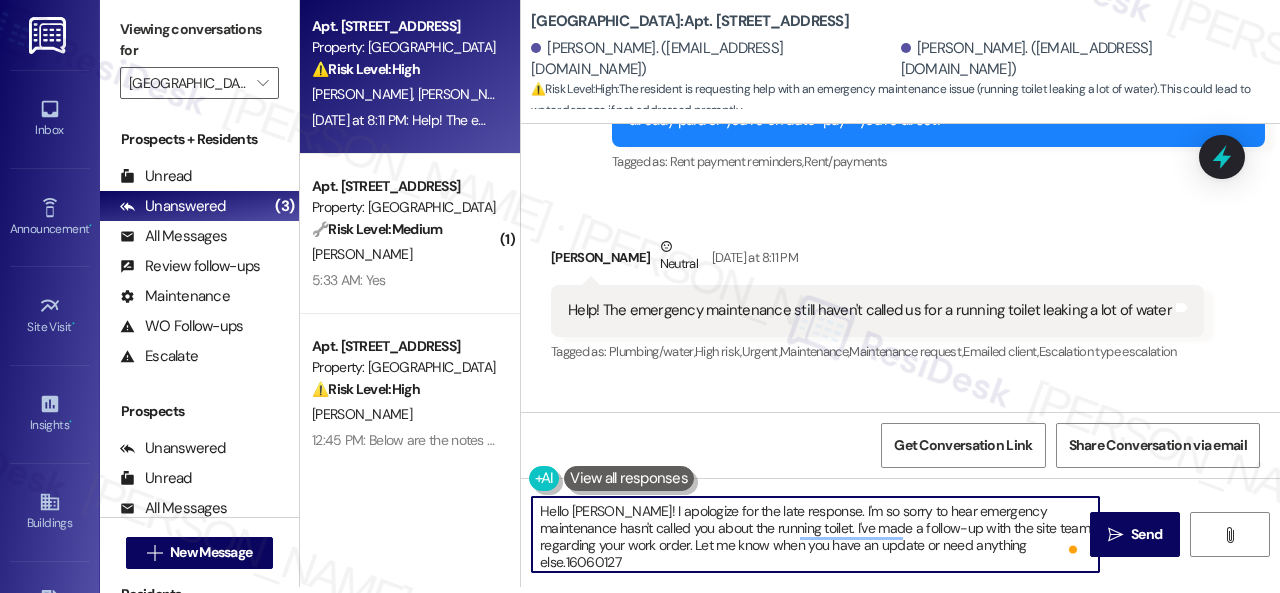 drag, startPoint x: 993, startPoint y: 541, endPoint x: 1045, endPoint y: 541, distance: 52 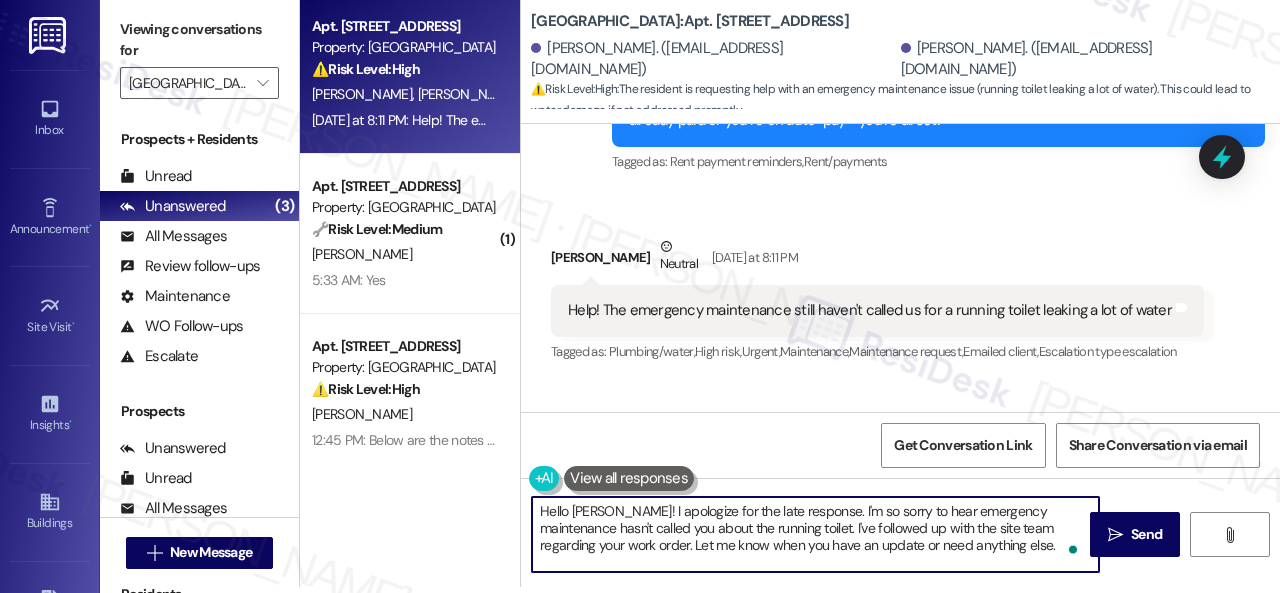 click on "Hello [PERSON_NAME]! I apologize for the late response. I'm so sorry to hear emergency maintenance hasn't called you about the running toilet. I've followed up with the site team regarding your work order. Let me know when you have an update or need anything else." at bounding box center (815, 534) 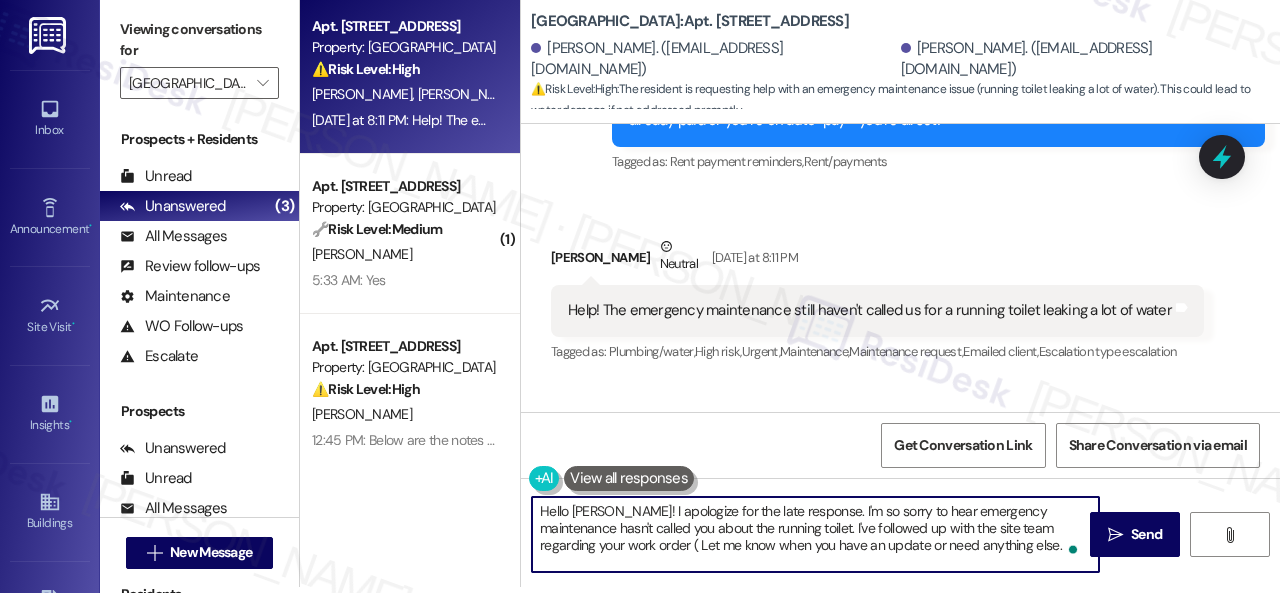 paste on "16060127" 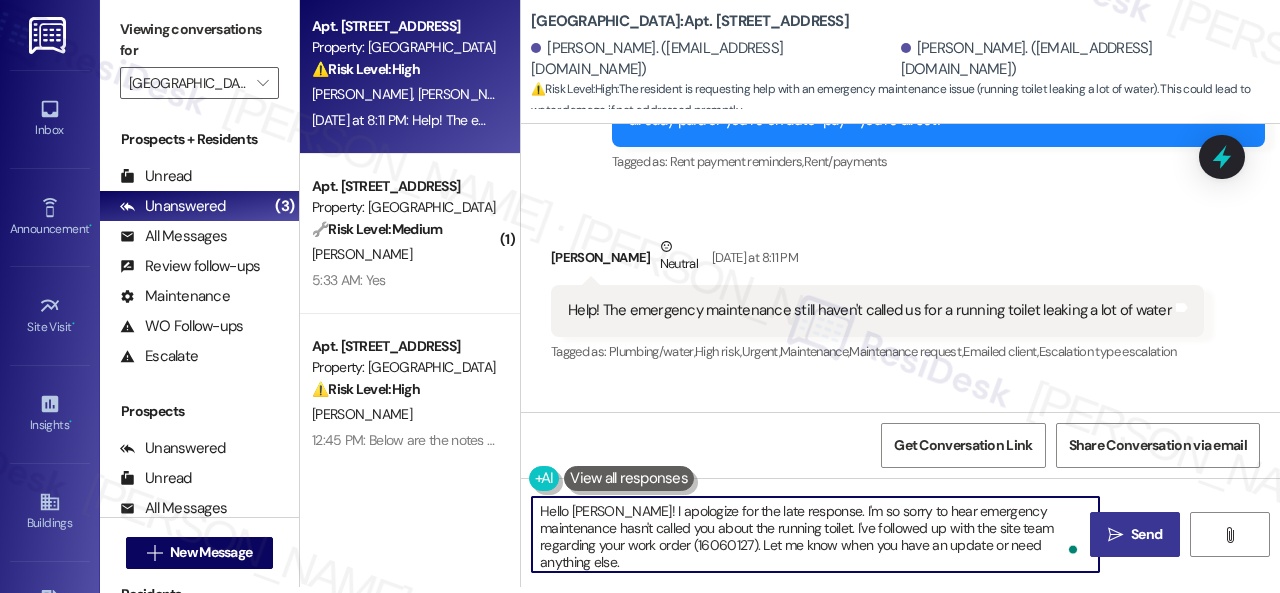 type on "Hello [PERSON_NAME]! I apologize for the late response. I'm so sorry to hear emergency maintenance hasn't called you about the running toilet. I've followed up with the site team regarding your work order (16060127). Let me know when you have an update or need anything else." 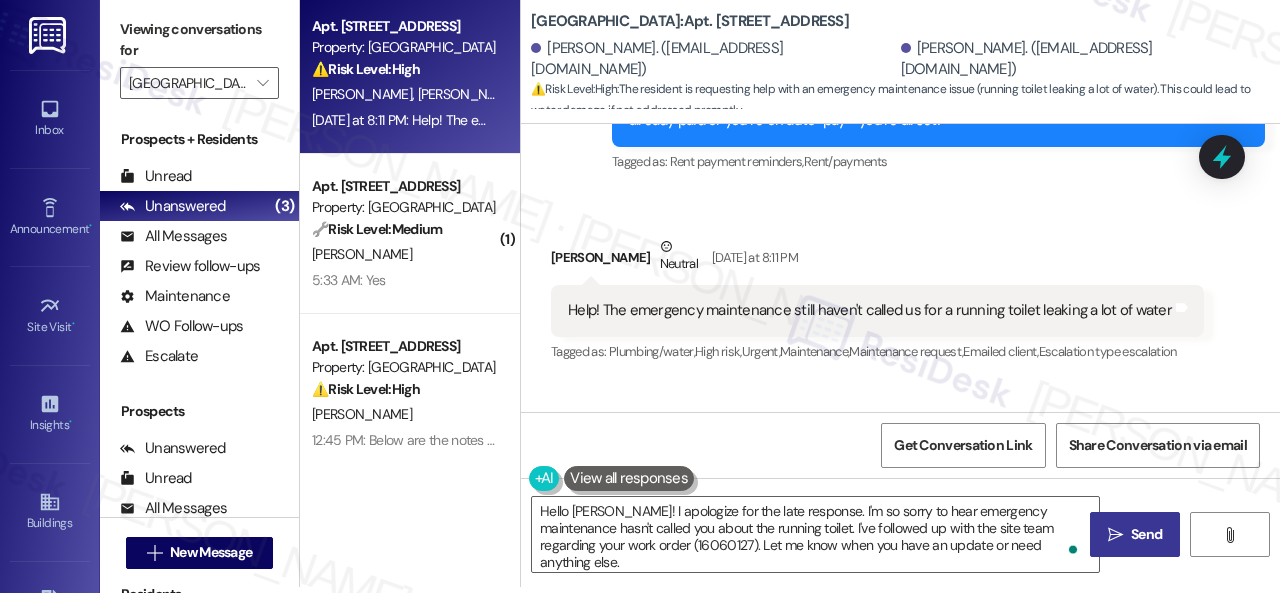 click on "Send" at bounding box center [1146, 534] 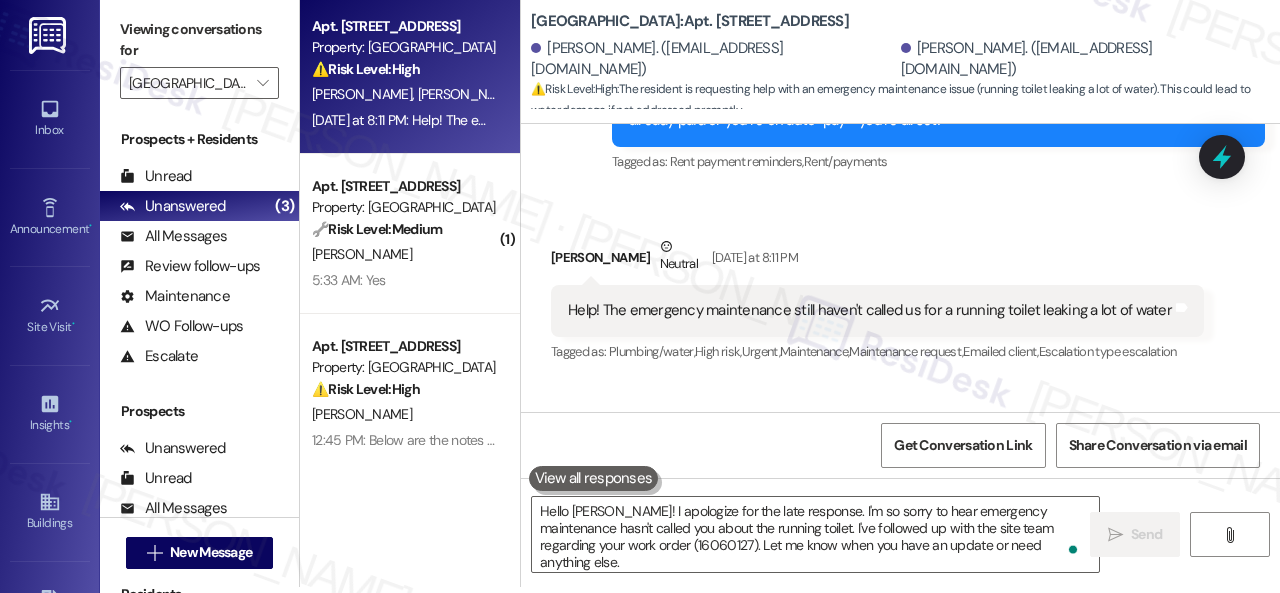 scroll, scrollTop: 0, scrollLeft: 0, axis: both 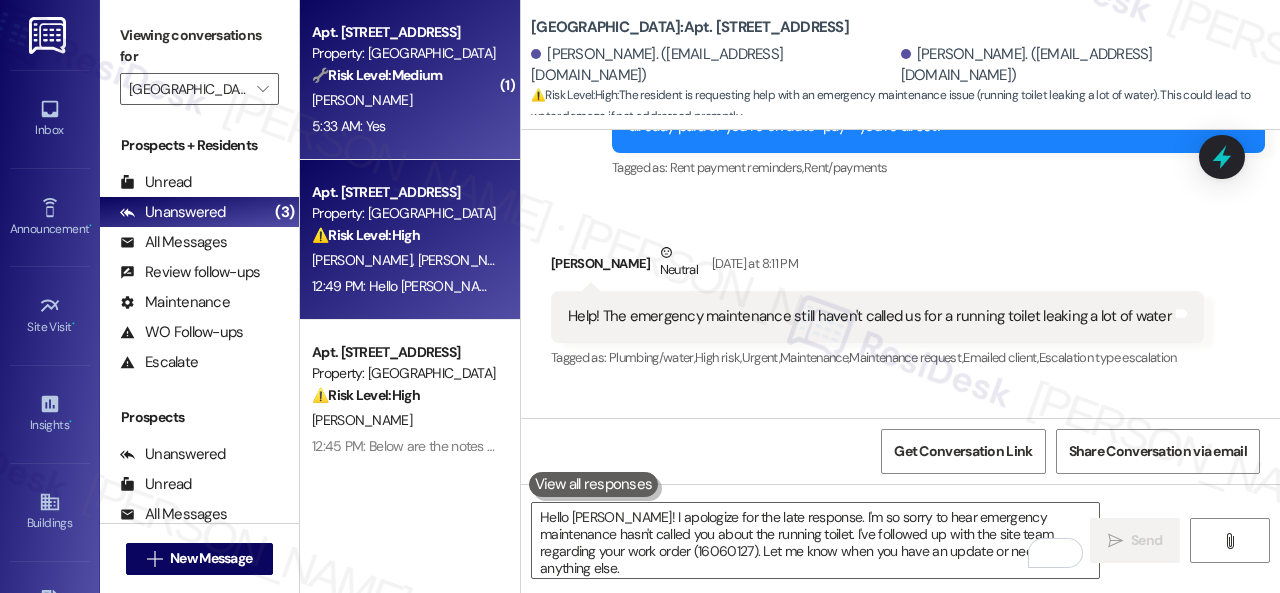 click on "[PERSON_NAME]" at bounding box center (404, 100) 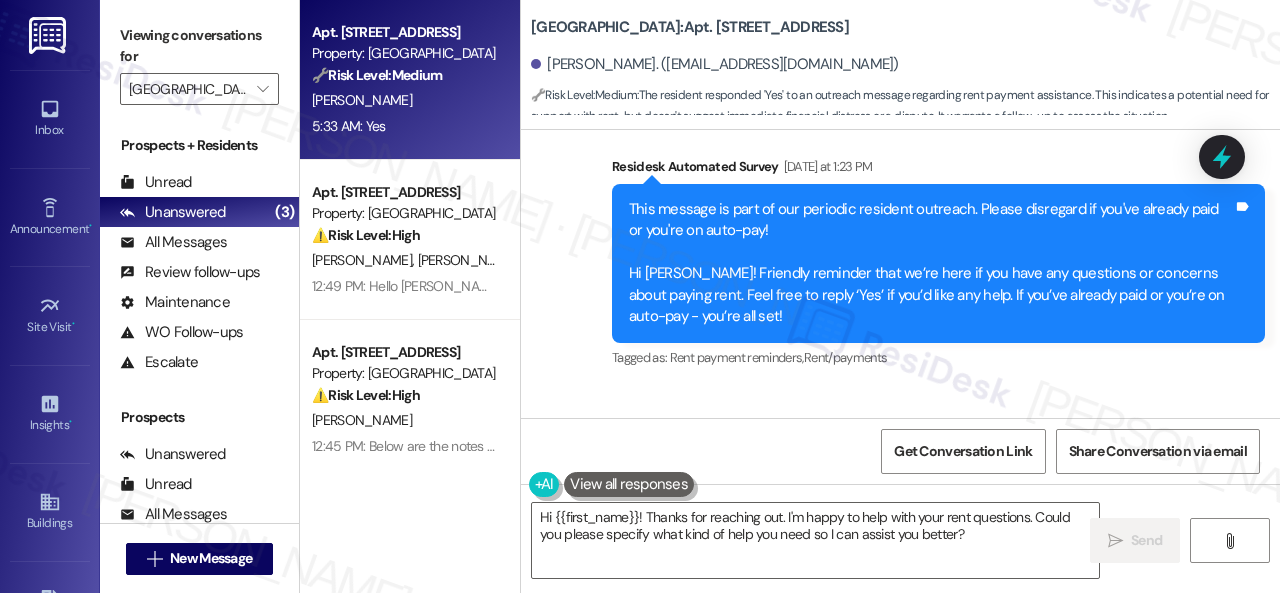 scroll, scrollTop: 5240, scrollLeft: 0, axis: vertical 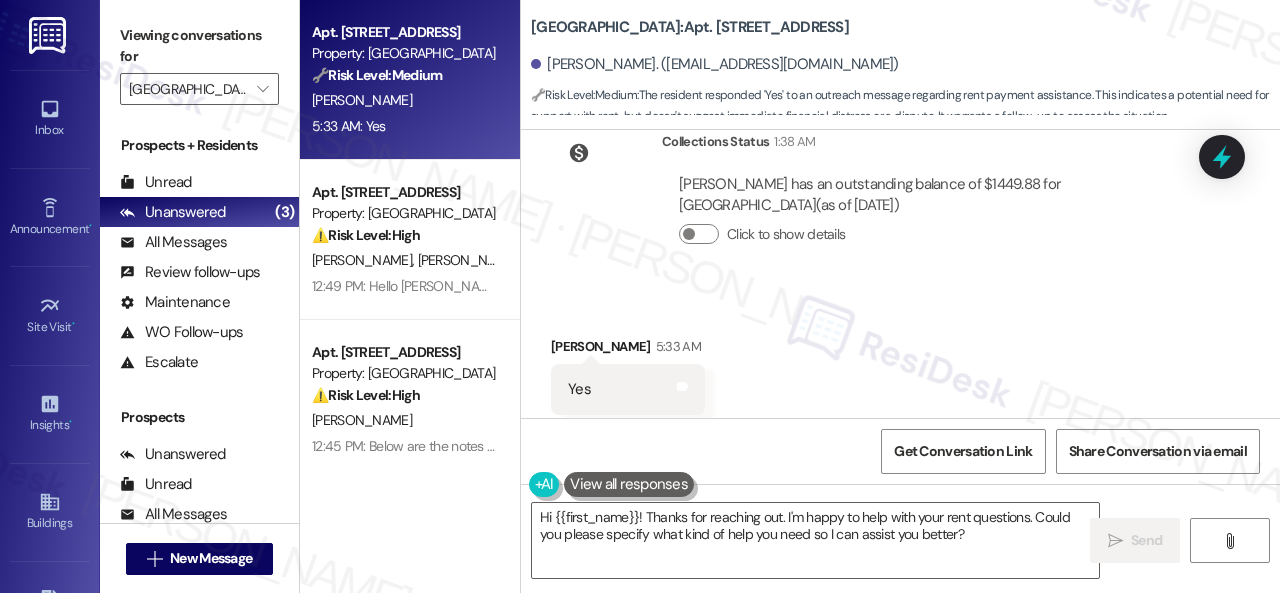 drag, startPoint x: 612, startPoint y: 261, endPoint x: 658, endPoint y: 312, distance: 68.68042 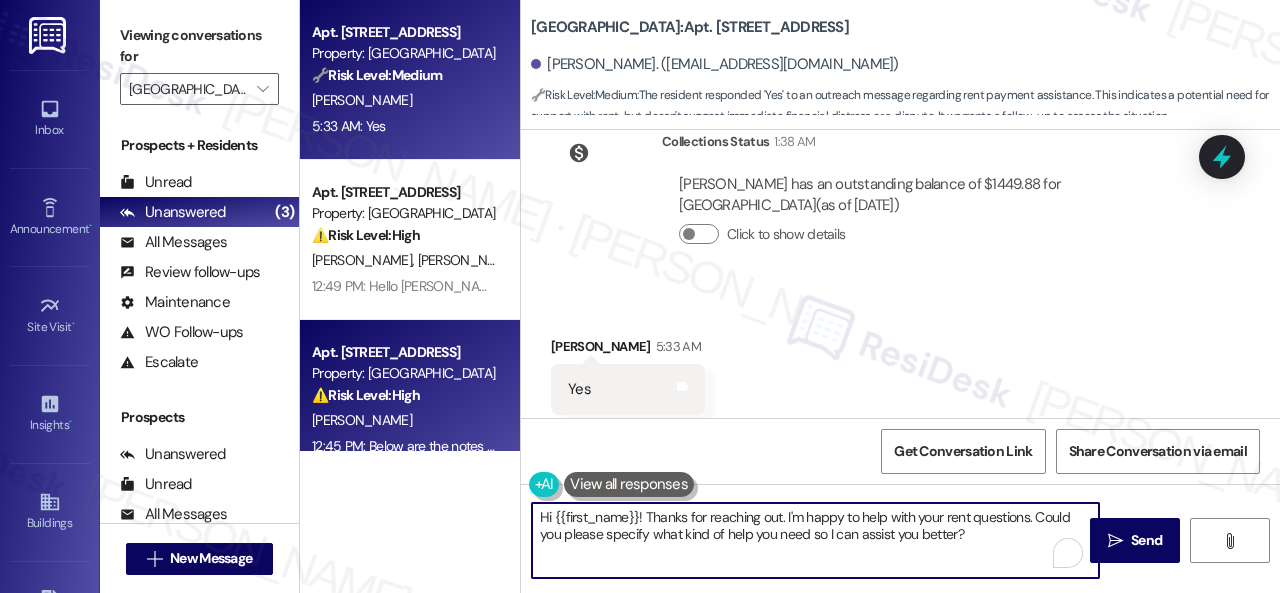 drag, startPoint x: 985, startPoint y: 540, endPoint x: 414, endPoint y: 411, distance: 585.39044 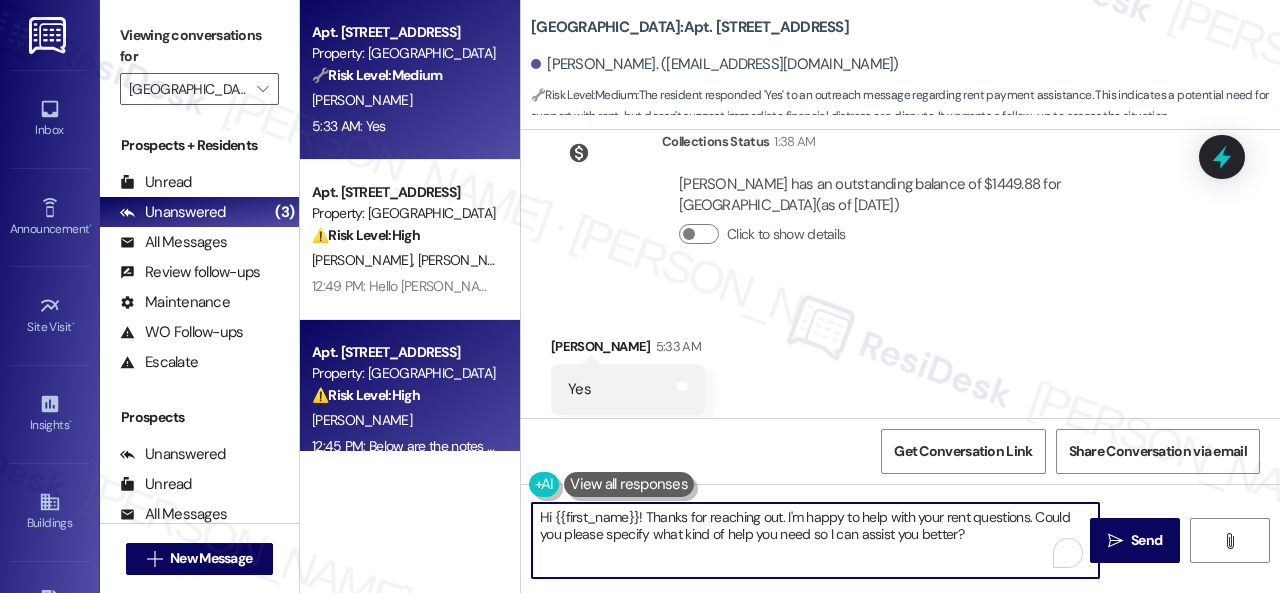 click on "Apt. 0407, [STREET_ADDRESS] Property: [GEOGRAPHIC_DATA] 🔧  Risk Level:  Medium The resident responded 'Yes' to an outreach message regarding rent payment assistance. This indicates a potential need for support with rent, but doesn't suggest immediate financial distress or a dispute. It warrants a follow-up to assess the situation. [PERSON_NAME] 5:33 AM: Yes  5:33 AM: Yes  Apt. 0309, [GEOGRAPHIC_DATA] Property: [GEOGRAPHIC_DATA] ⚠️  Risk Level:  High The resident is requesting help with an emergency maintenance issue (running toilet leaking a lot of water). This could lead to water damage if not addressed promptly. [PERSON_NAME] [PERSON_NAME] 12:49 PM: Hello [PERSON_NAME]! I apologize for the late response. I'm so sorry to hear emergency maintenance hasn't called you about the running toilet. I've followed up with the site team regarding your work order (16060127). Let me know when you have an update or need anything else. [STREET_ADDRESS] Property: [GEOGRAPHIC_DATA] ⚠️  Risk Level:" at bounding box center (790, 296) 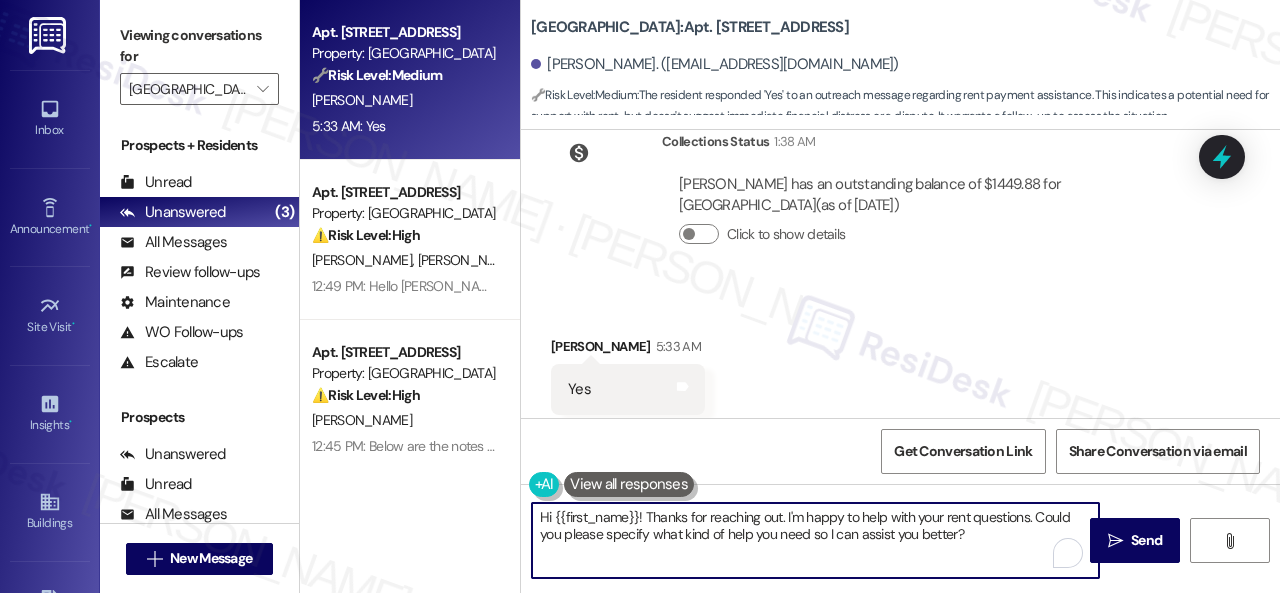 paste on "ow can I help you with your rent payment concern? Please provide as much detail as possible. You may also refer to the additional information below:
-Rent is due on the 1st, with a grace period until the 3rd. The total balance appears in the payment portal on the 1st. On the 4th, the late fees begin.
-The message you received was an early reminder to all residents about the rent as an initiative to help, to know if they have questions or need guidance/clarification about the upcoming rent before the due date (the 1st of next month).
I hope it helps. Let me know if you have other questions. Thank you!" 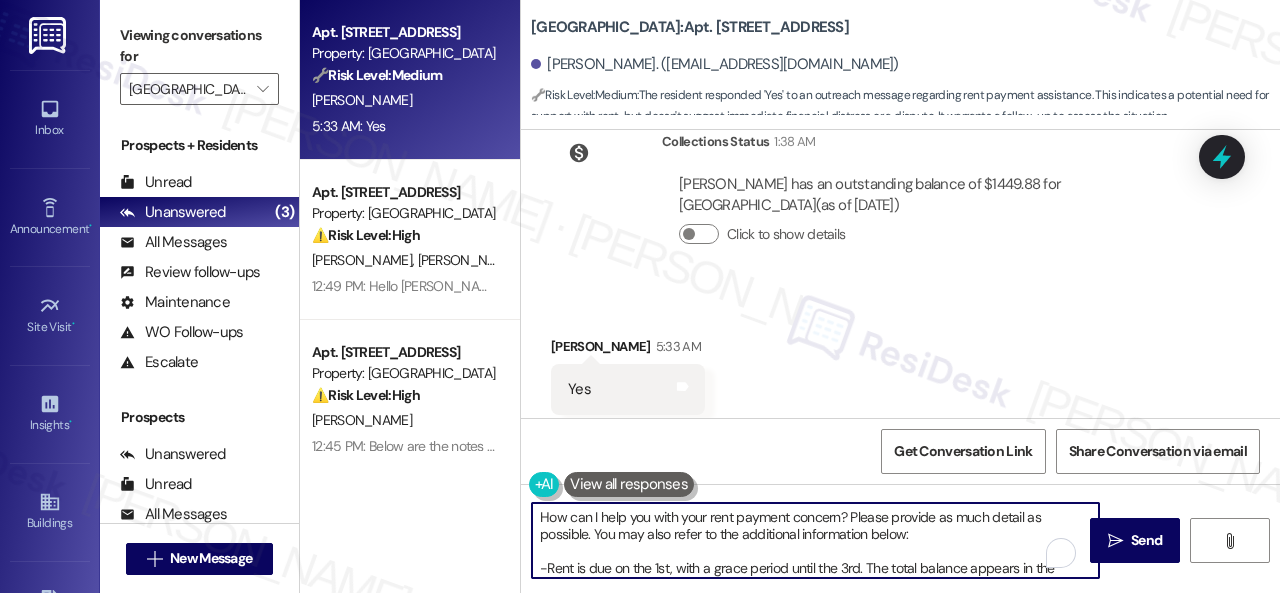 scroll, scrollTop: 102, scrollLeft: 0, axis: vertical 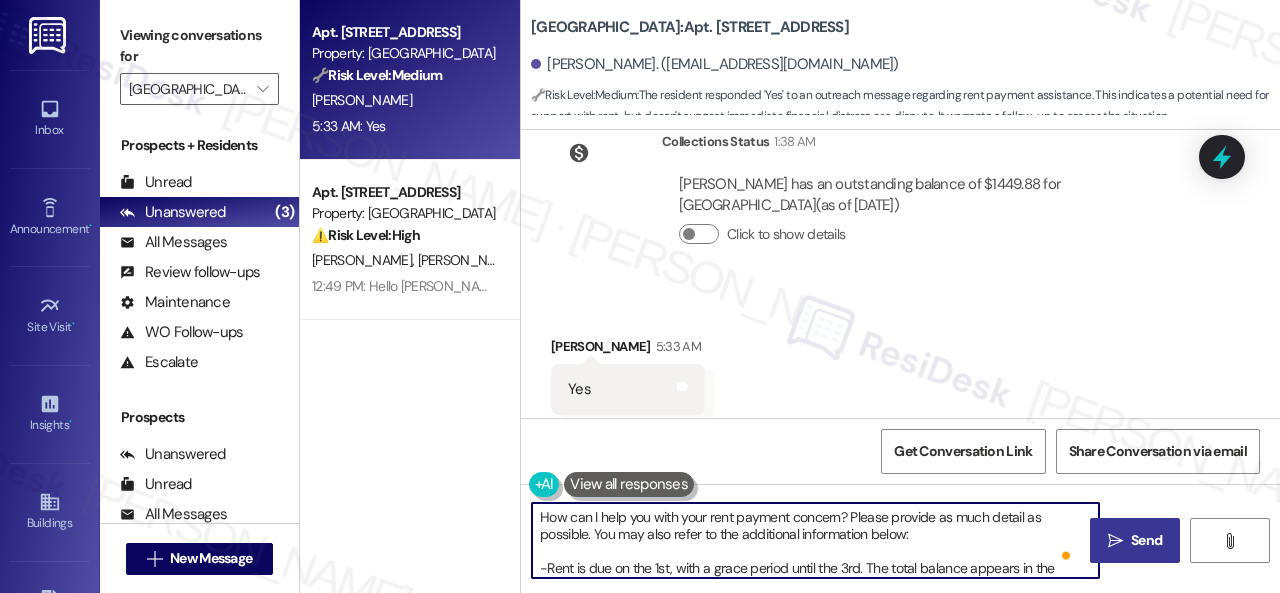 type on "How can I help you with your rent payment concern? Please provide as much detail as possible. You may also refer to the additional information below:
-Rent is due on the 1st, with a grace period until the 3rd. The total balance appears in the payment portal on the 1st. On the 4th, the late fees begin.
-The message you received was an early reminder to all residents about the rent as an initiative to help, to know if they have questions or need guidance/clarification about the upcoming rent before the due date (the 1st of next month).
I hope it helps. Let me know if you have other questions. Thank you!" 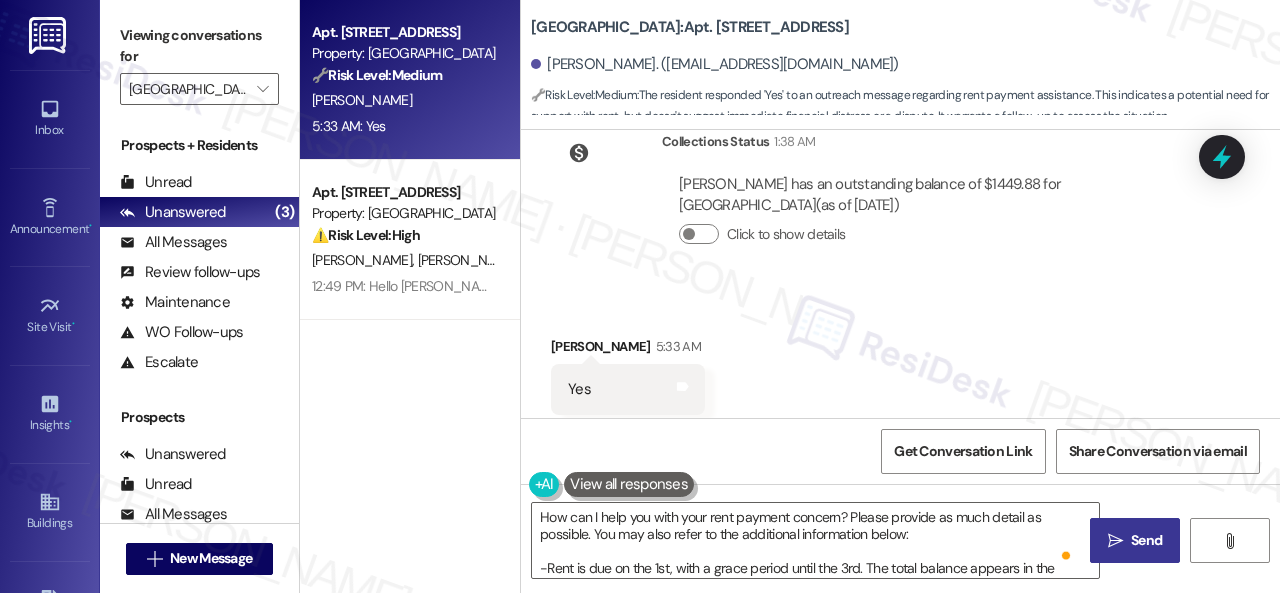 click on "Send" at bounding box center (1146, 540) 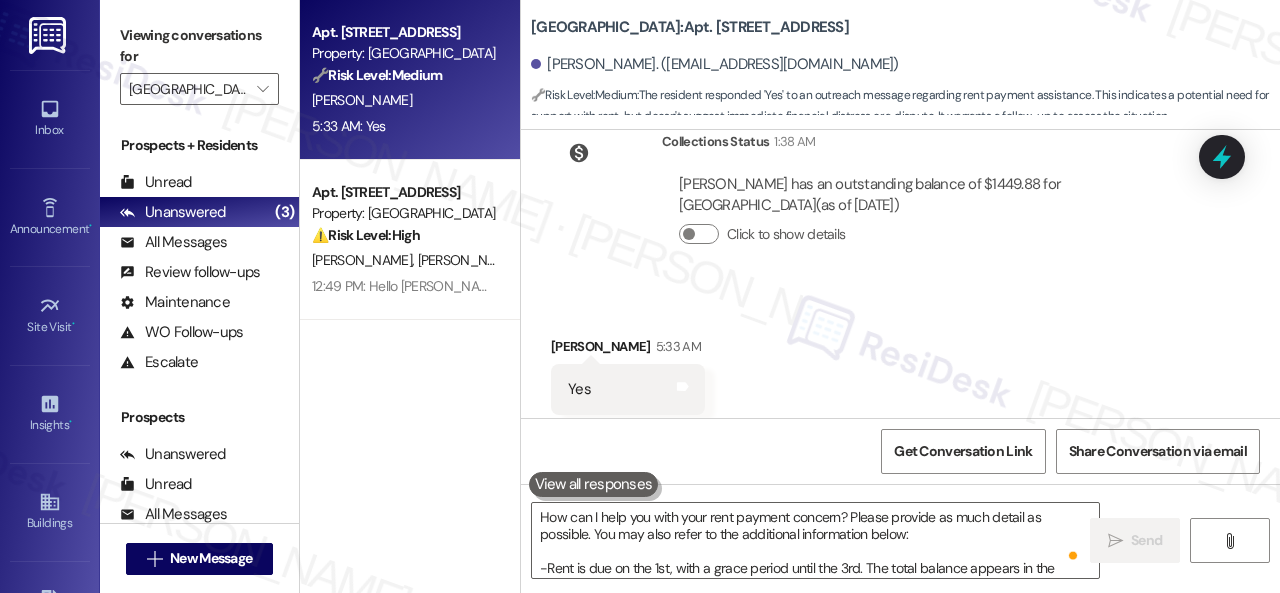 scroll, scrollTop: 5239, scrollLeft: 0, axis: vertical 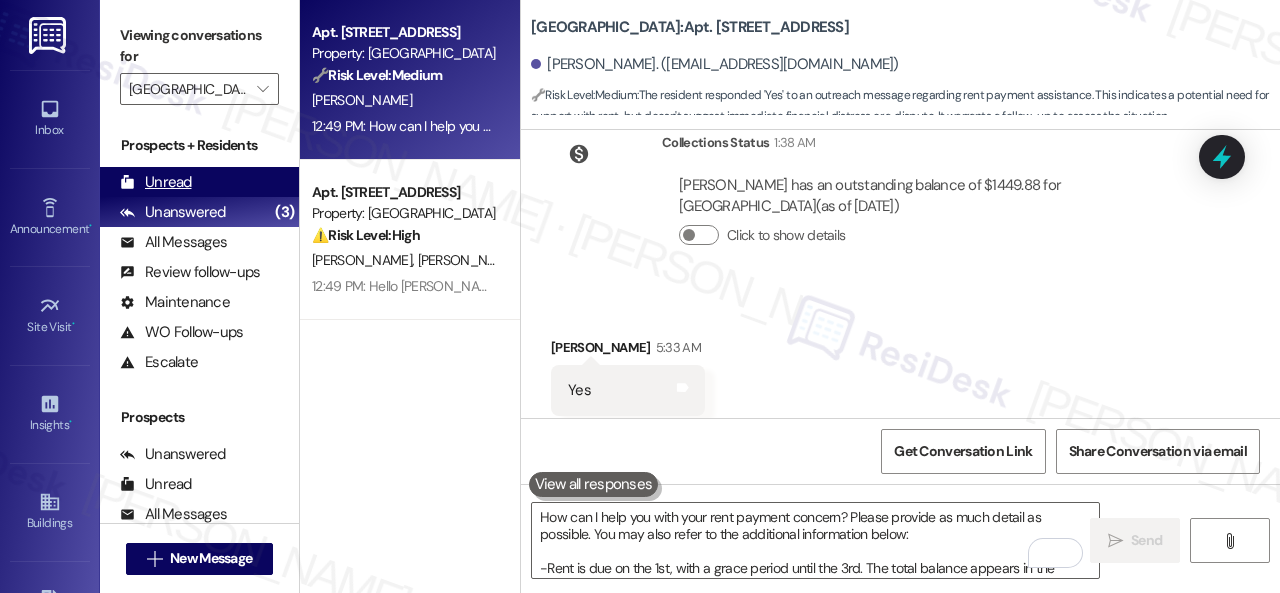 click on "Unread" at bounding box center (156, 182) 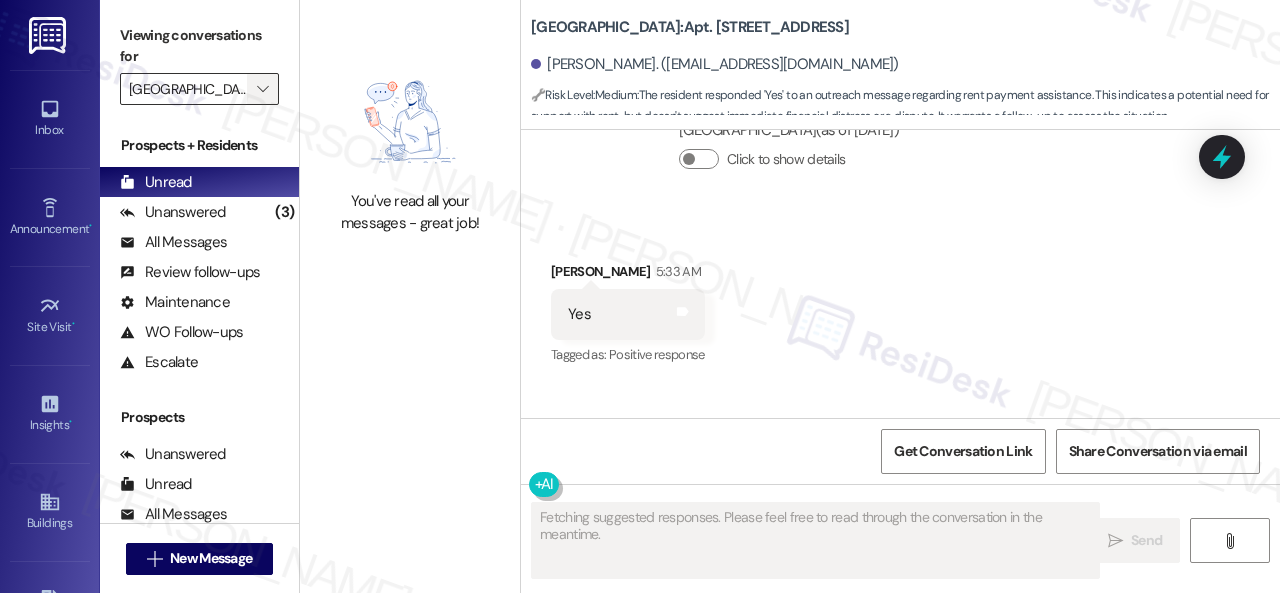 scroll, scrollTop: 5602, scrollLeft: 0, axis: vertical 